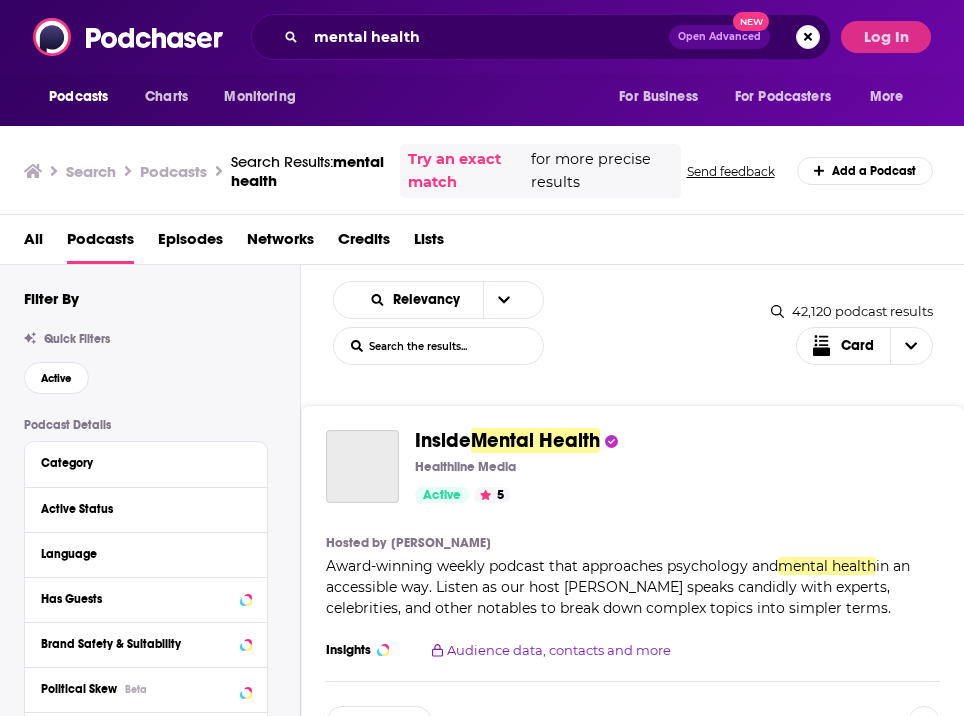 scroll, scrollTop: 0, scrollLeft: 0, axis: both 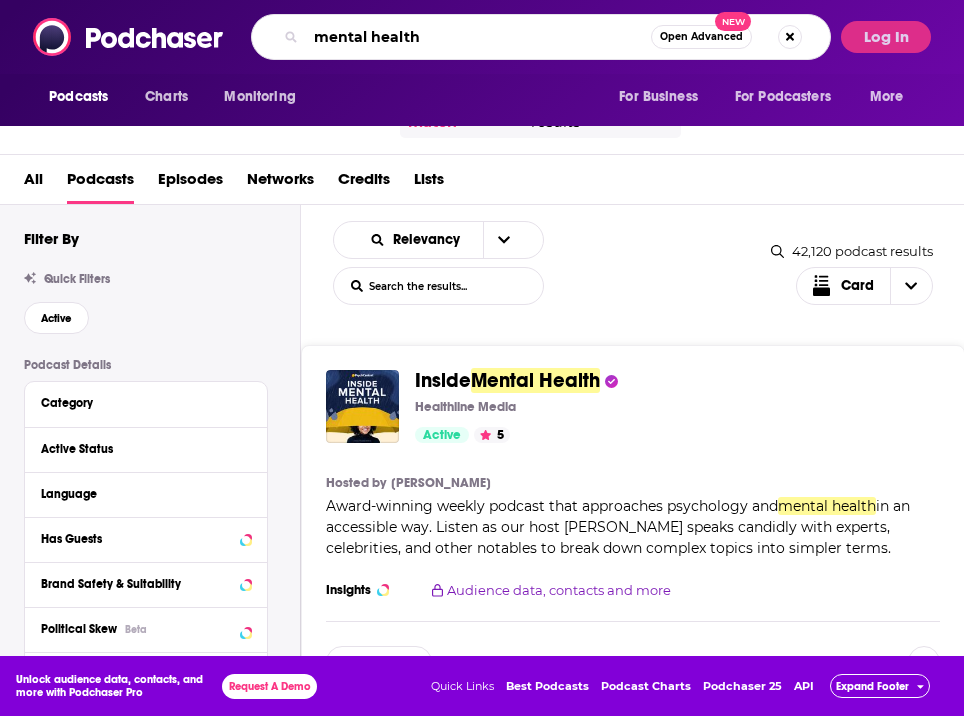 drag, startPoint x: 440, startPoint y: 42, endPoint x: 215, endPoint y: 41, distance: 225.00223 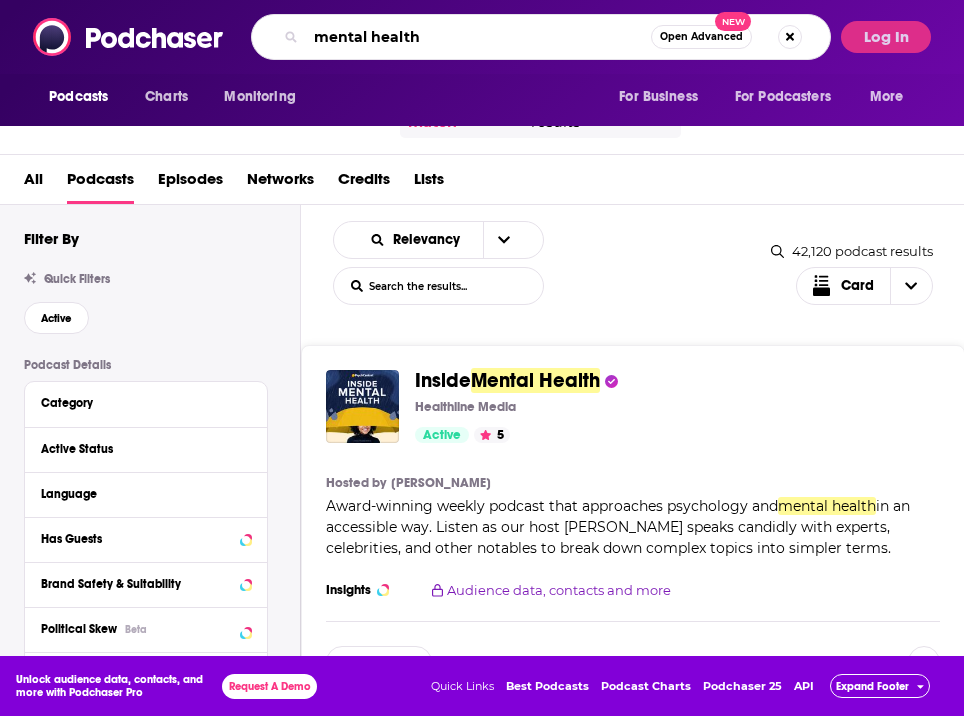 paste on "Black Civics" 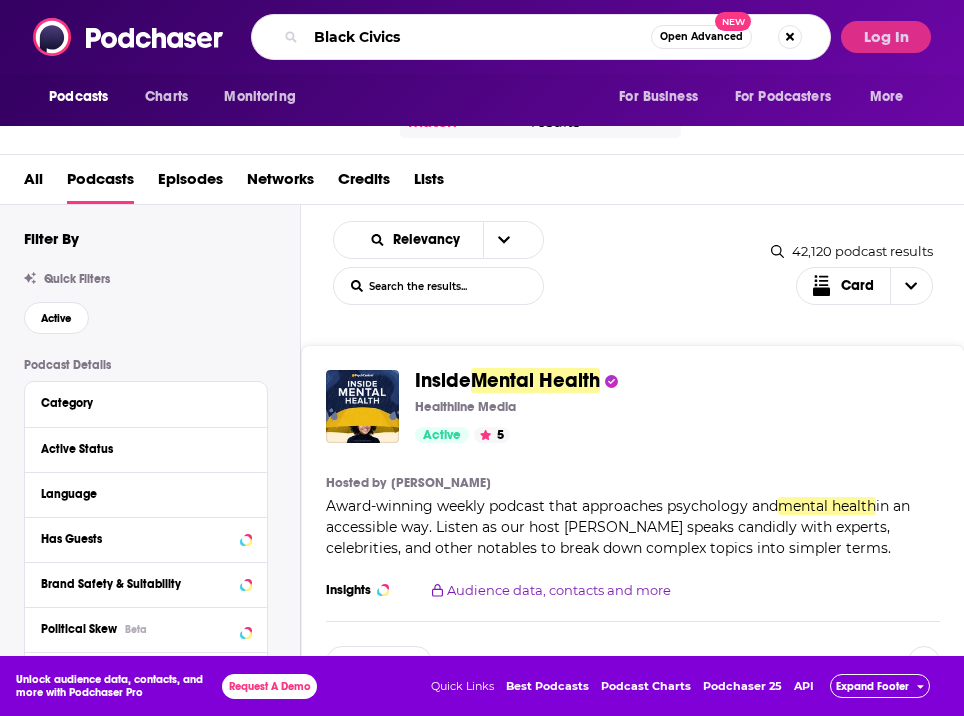 type on "Black Civics" 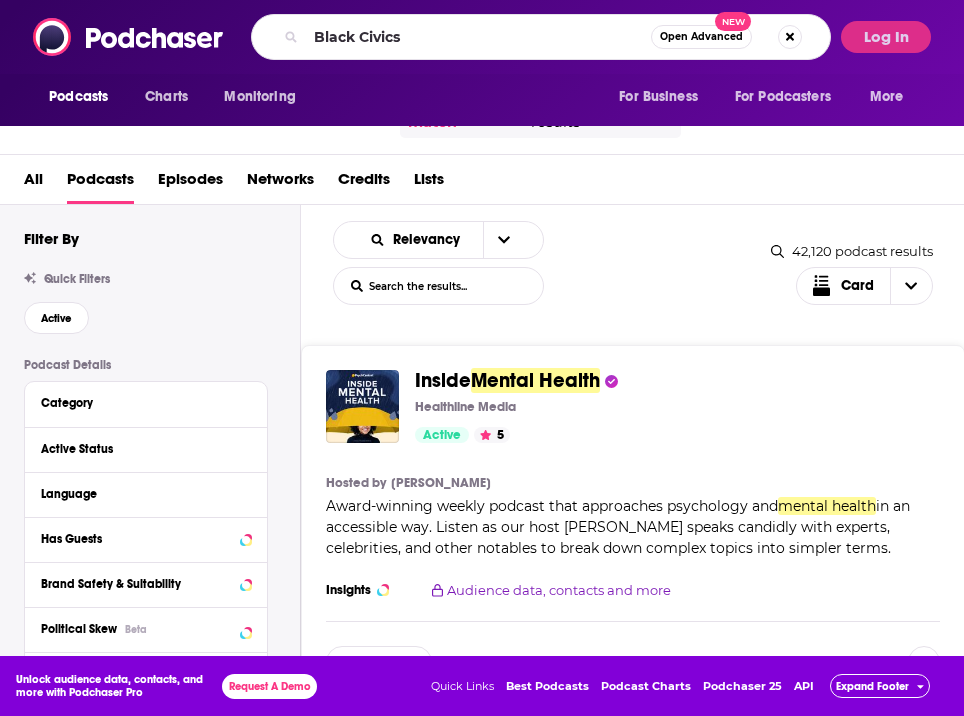 scroll, scrollTop: 0, scrollLeft: 0, axis: both 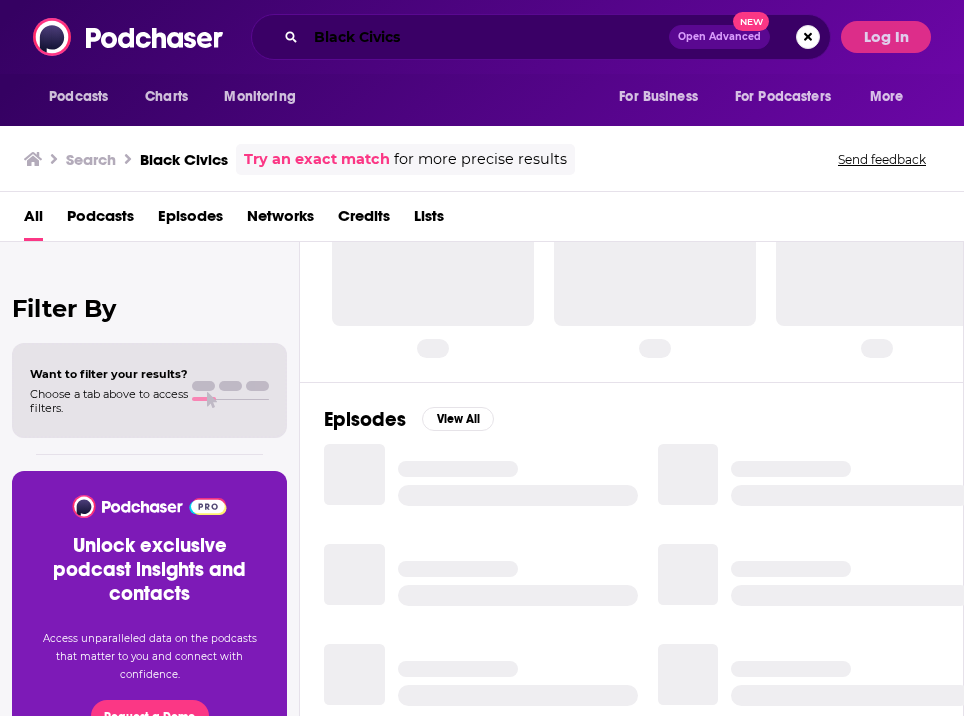 click on "Black Civics" at bounding box center (487, 37) 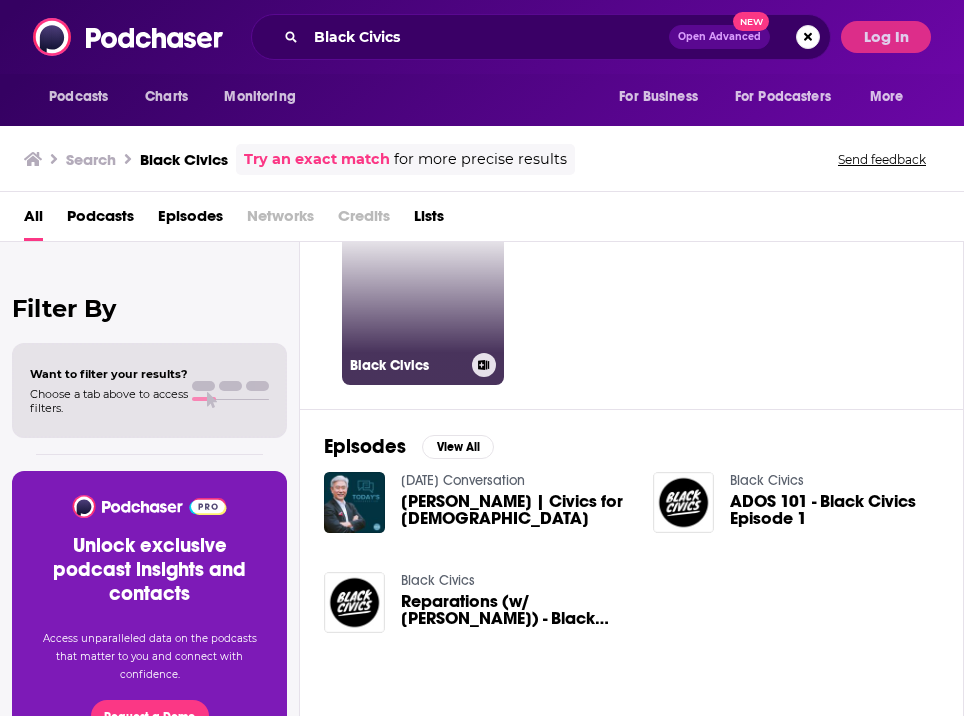 click on "Black Civics" at bounding box center (423, 304) 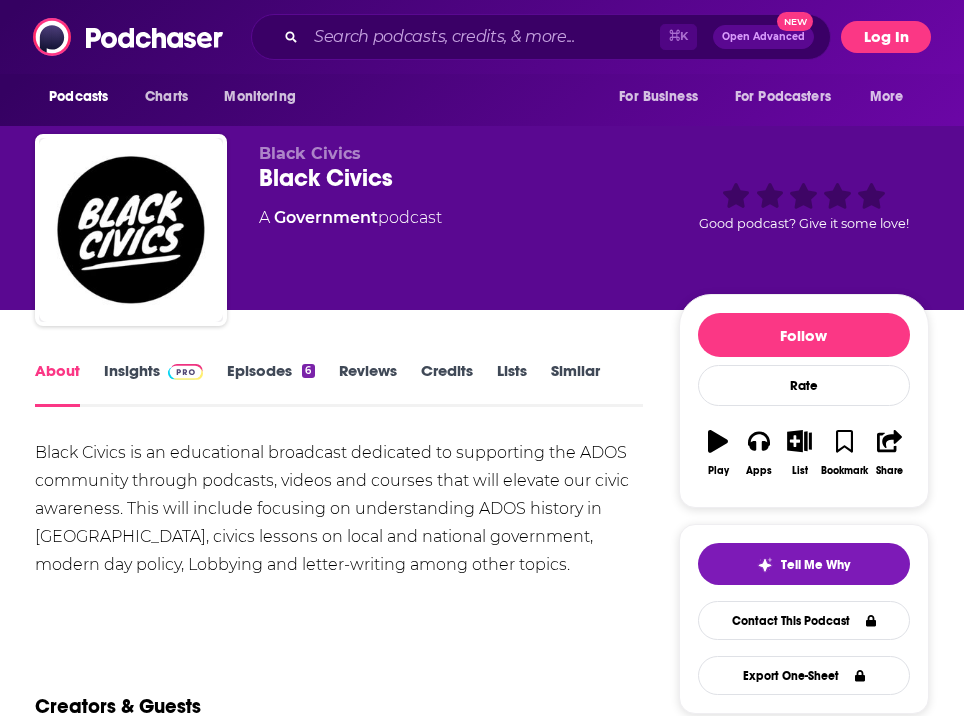 click on "Log In" at bounding box center (886, 37) 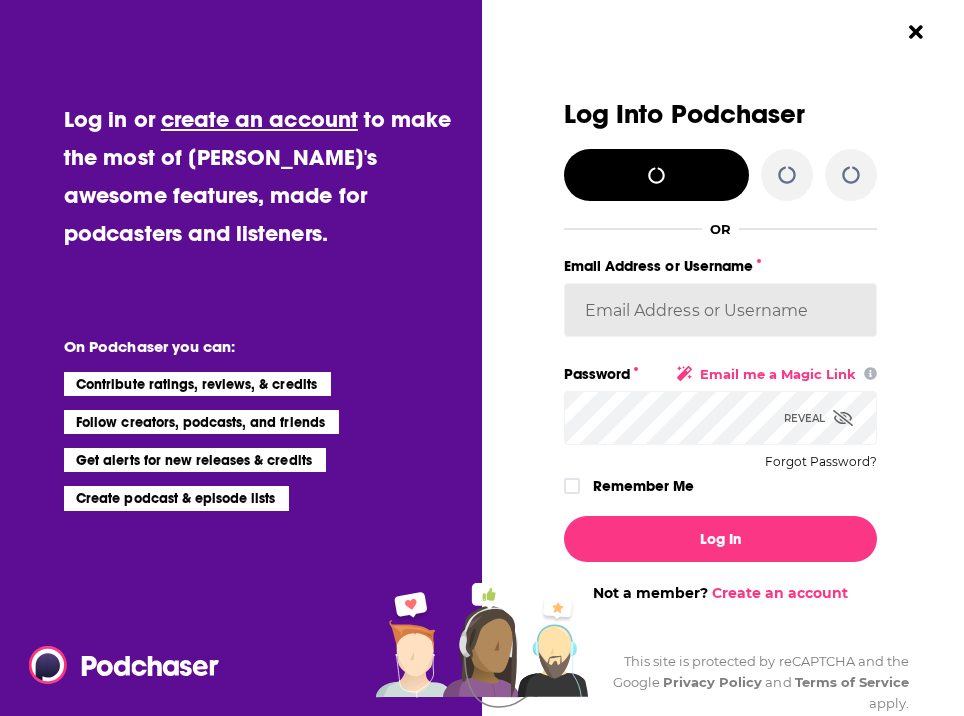 type 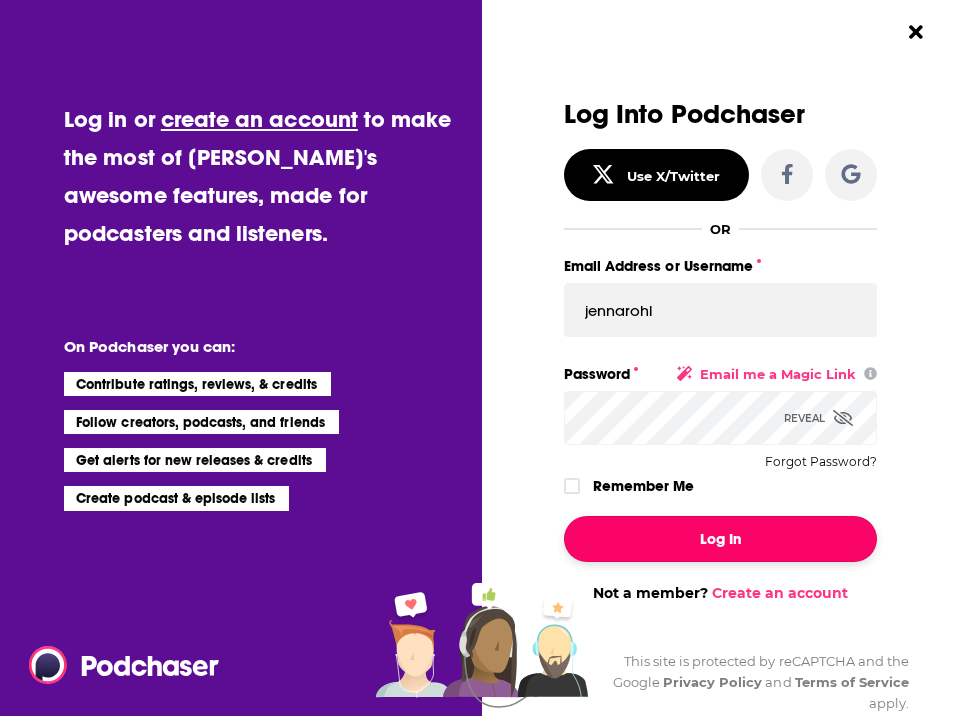 click on "Log In" at bounding box center (720, 539) 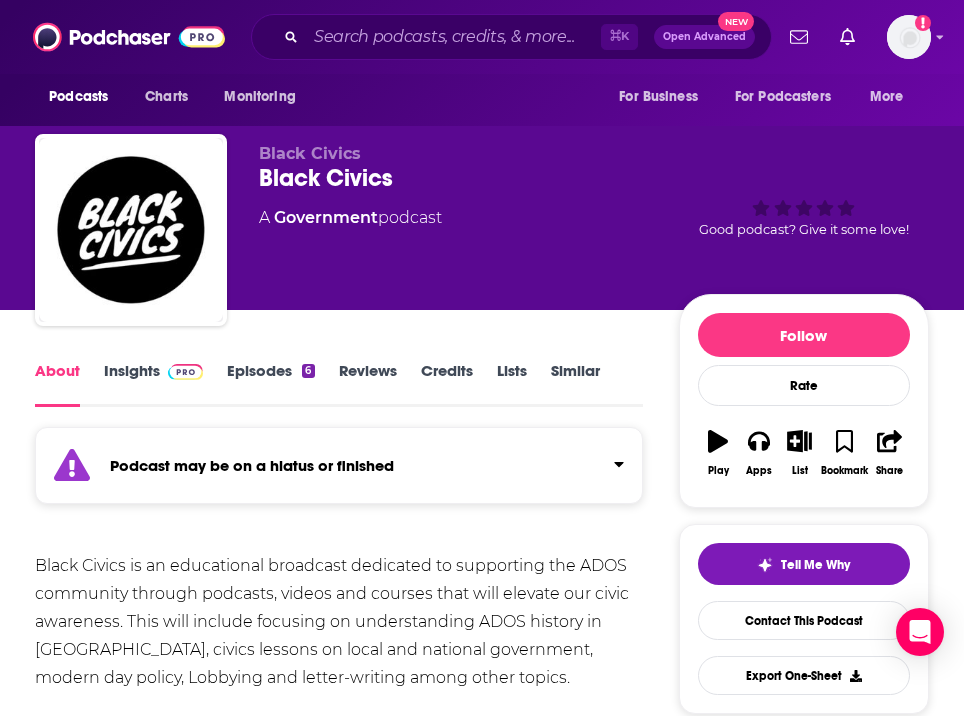 click on "About Insights Episodes 6 Reviews Credits Lists Similar Podcast may be on a hiatus or finished Black Civics is an educational broadcast dedicated to supporting the ADOS community through podcasts, videos and courses that will elevate our civic awareness. This will include focusing on understanding ADOS history in America, civics lessons on local and national government, modern day policy, Lobbying and letter-writing among other topics. Show More Creators & Guests We don't know anything about the creators of this podcast yet . You can   add them yourself   so they can be credited for this and other podcasts. Recent Episodes View All cricket Feb 18th, 2023 COVID-19 and the ADOS Community Part 1: Black Civics Episode 5 Apr 29th, 2020 Reparations (w/ Dr. Sandy Darity) - Black Civics Episode 4 Apr 10th, 2020 View All Episodes Podcast Reviews This podcast hasn't been reviewed yet. You can  add a review   to show others what you thought. Mentioned In These Lists There are no lists that include  "Black Civics"     6" at bounding box center (482, 1416) 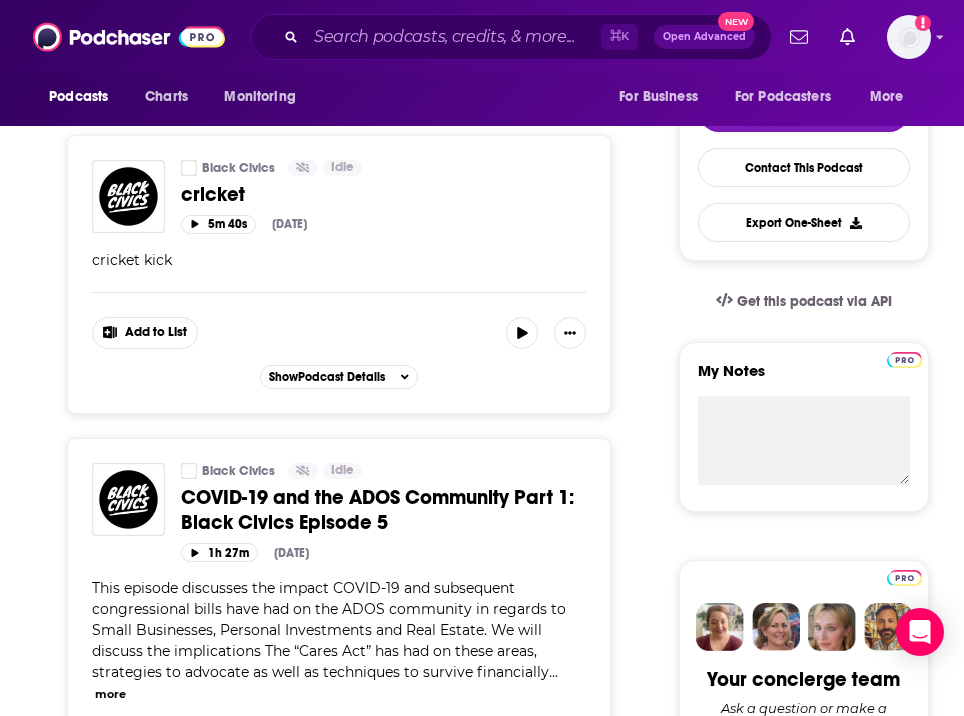 scroll, scrollTop: 448, scrollLeft: 0, axis: vertical 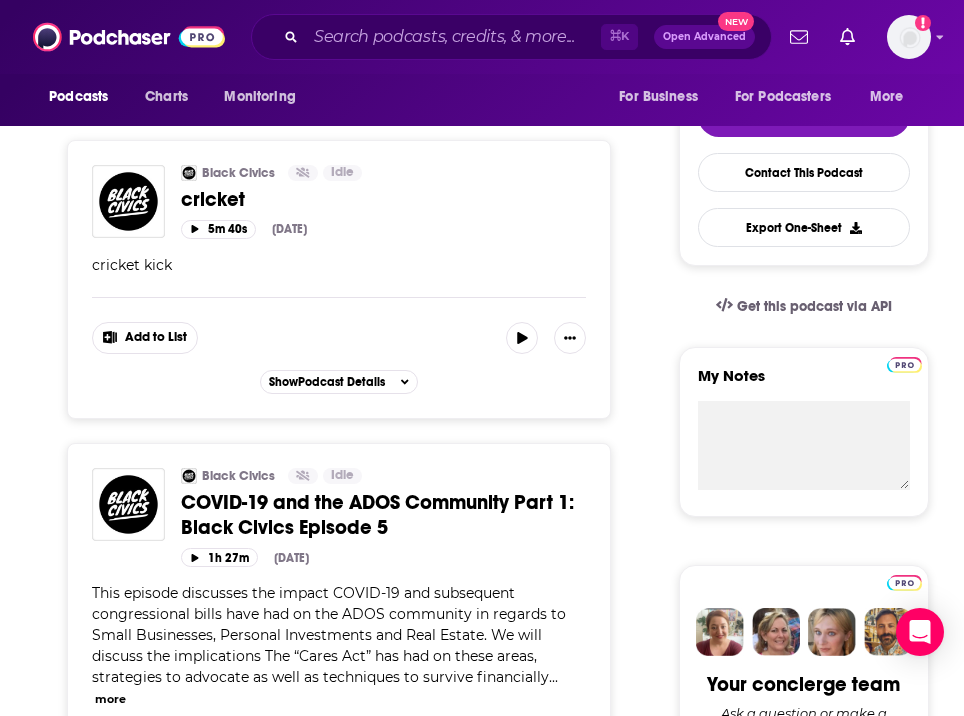 click on "Podcasts Charts Monitoring ⌘  K Open Advanced New For Business For Podcasters More Add a profile image" at bounding box center [482, 37] 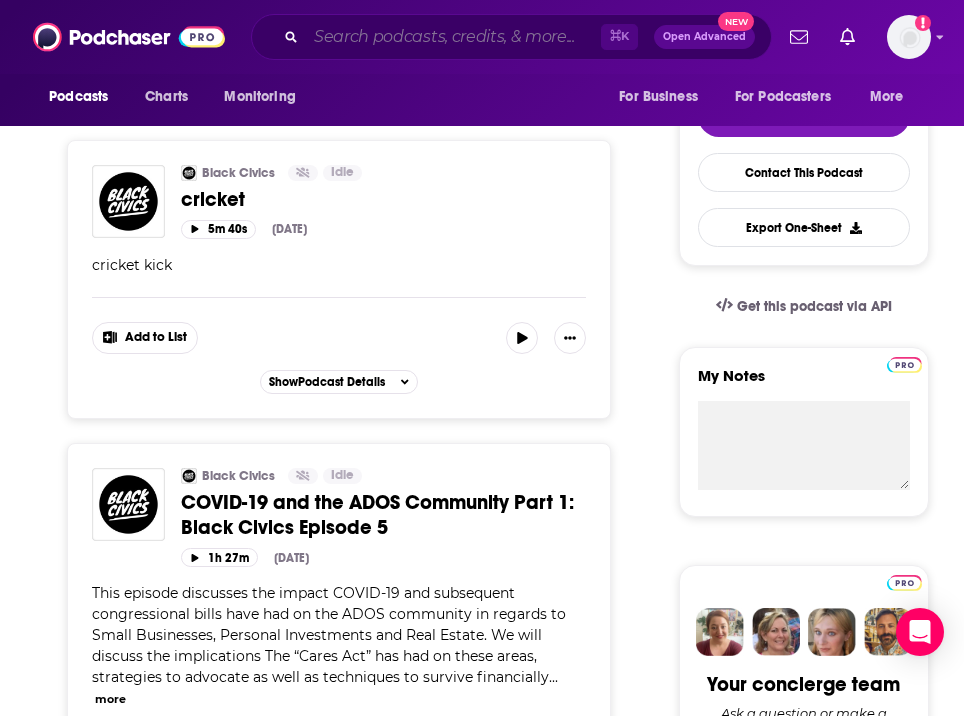 click at bounding box center [453, 37] 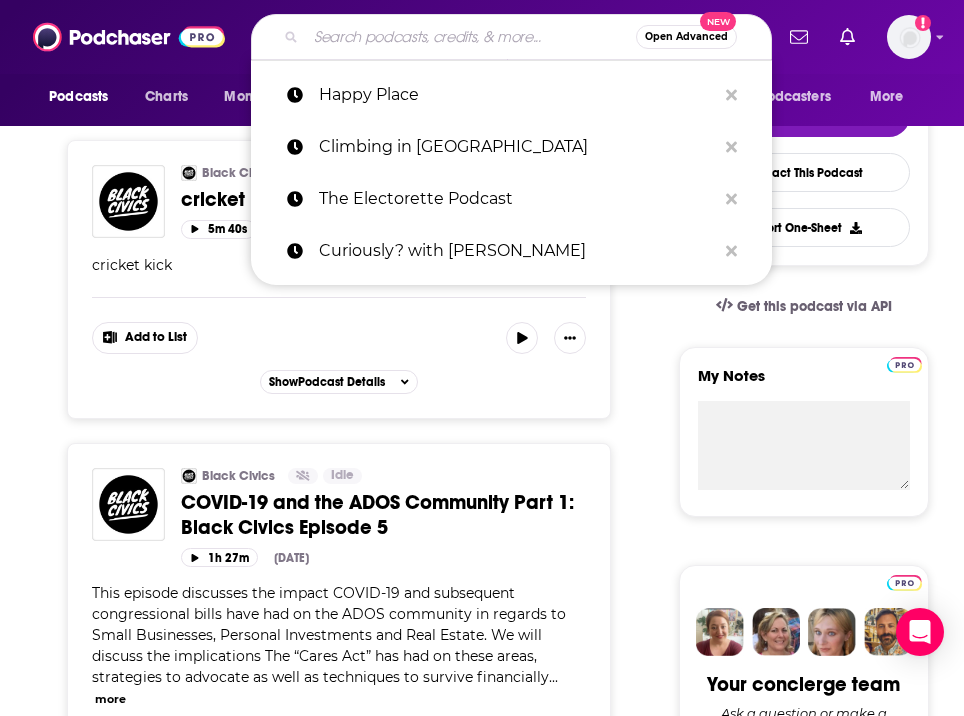 paste on "Civics 101" 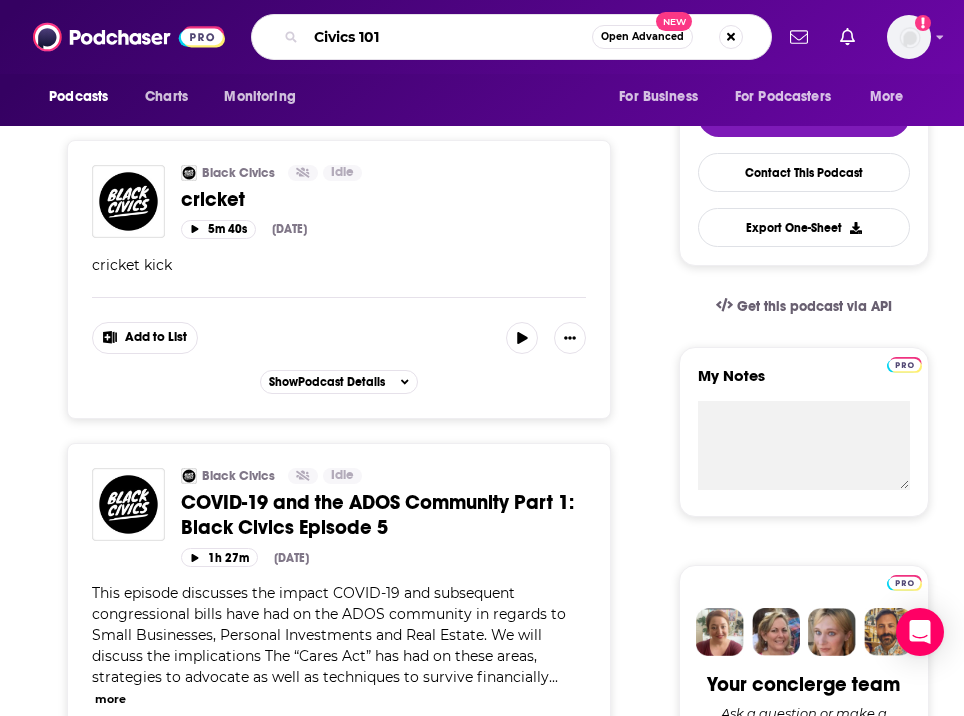 scroll, scrollTop: 0, scrollLeft: 586, axis: horizontal 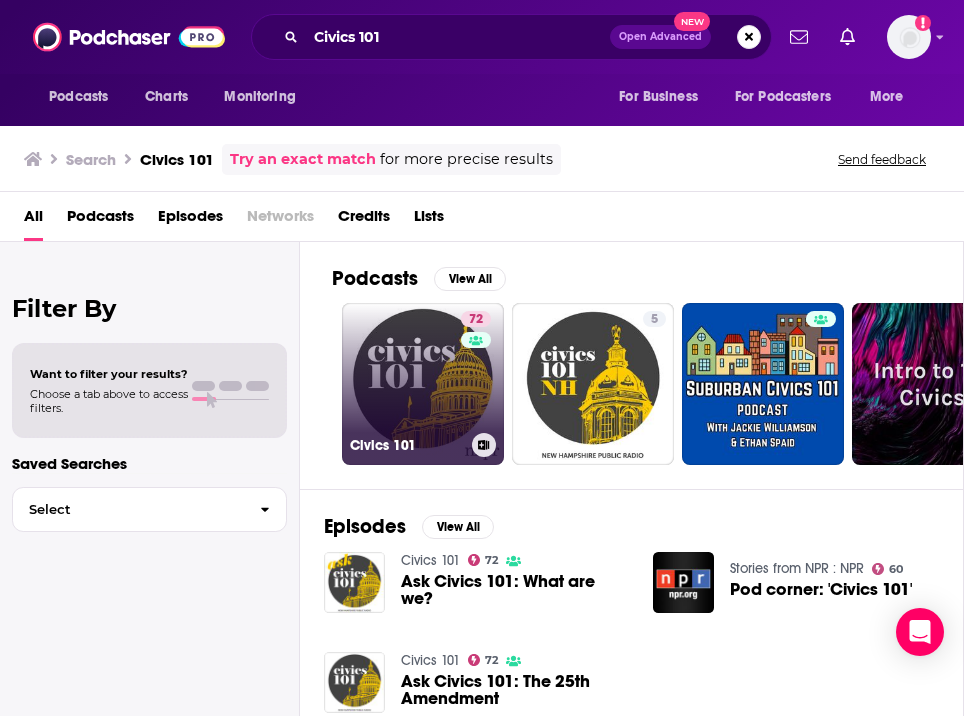 click on "72 Civics 101" at bounding box center [423, 384] 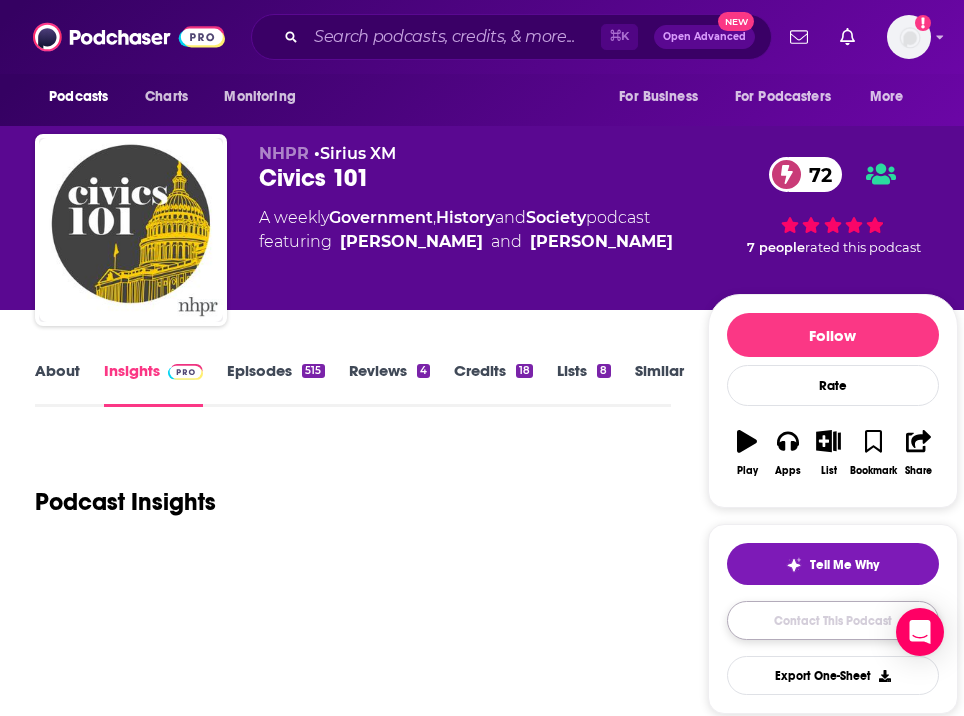 click on "Contact This Podcast" at bounding box center (833, 620) 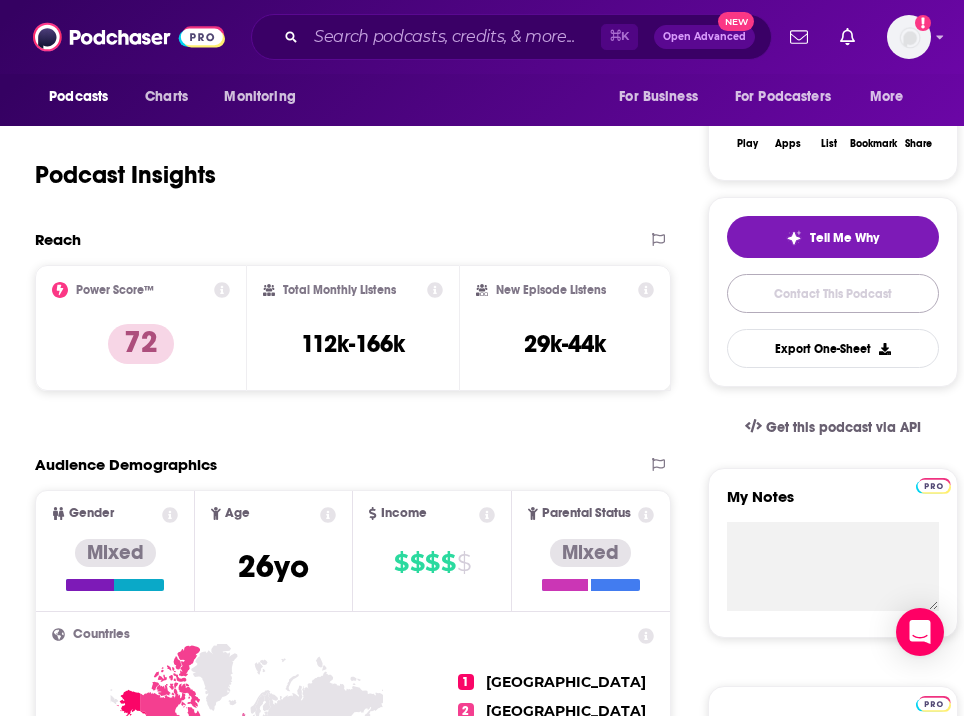 scroll, scrollTop: 4834, scrollLeft: 0, axis: vertical 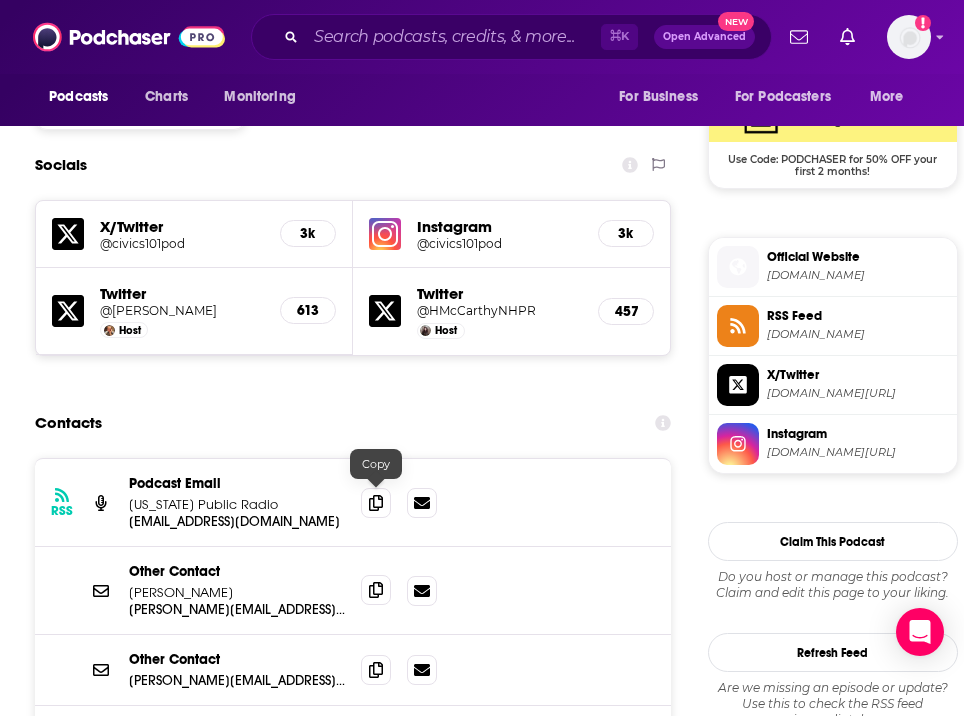 click at bounding box center (376, 590) 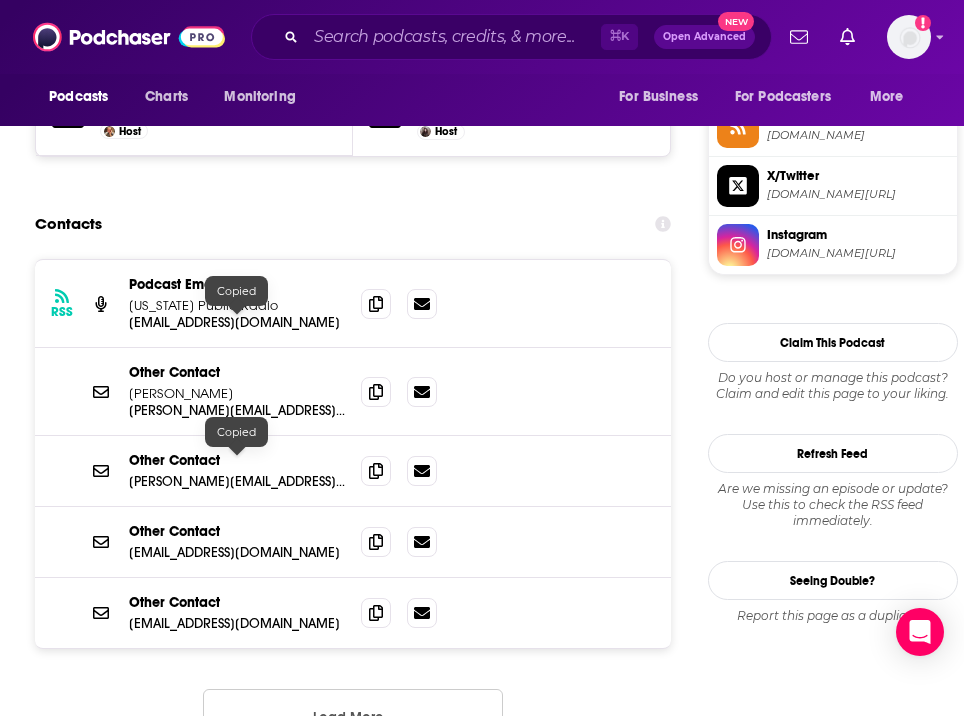 scroll, scrollTop: 1859, scrollLeft: 0, axis: vertical 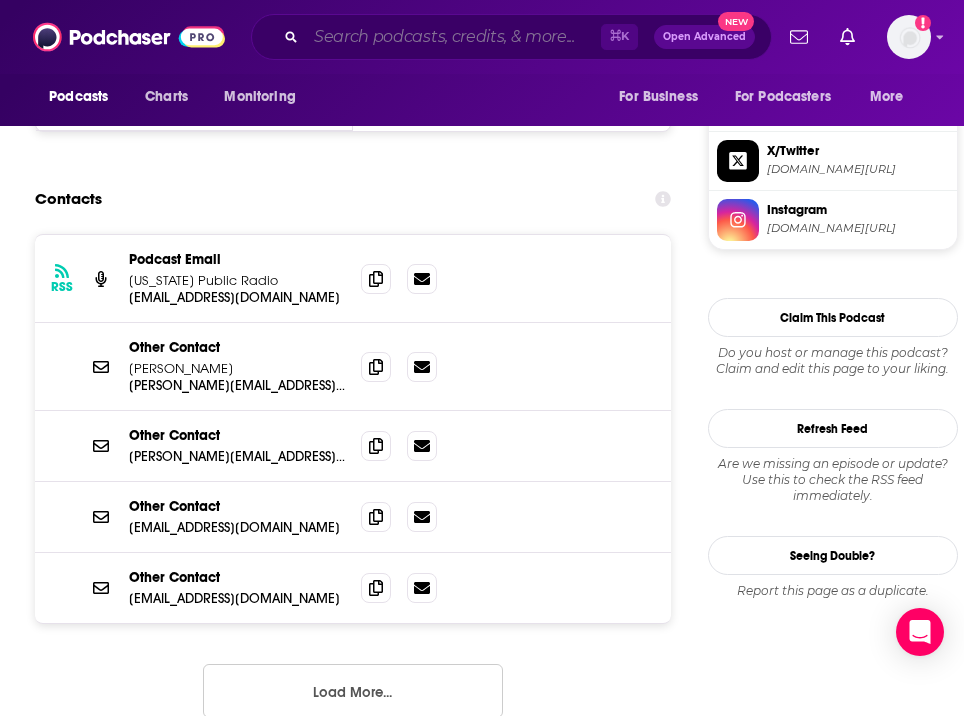 click at bounding box center (453, 37) 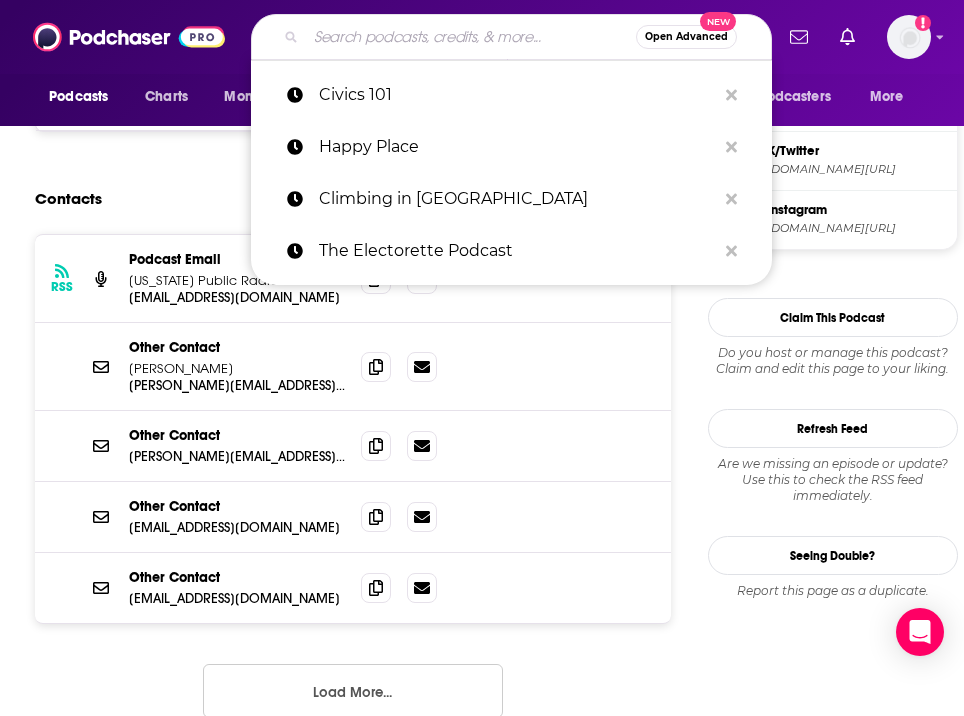 paste on "The Weeds" 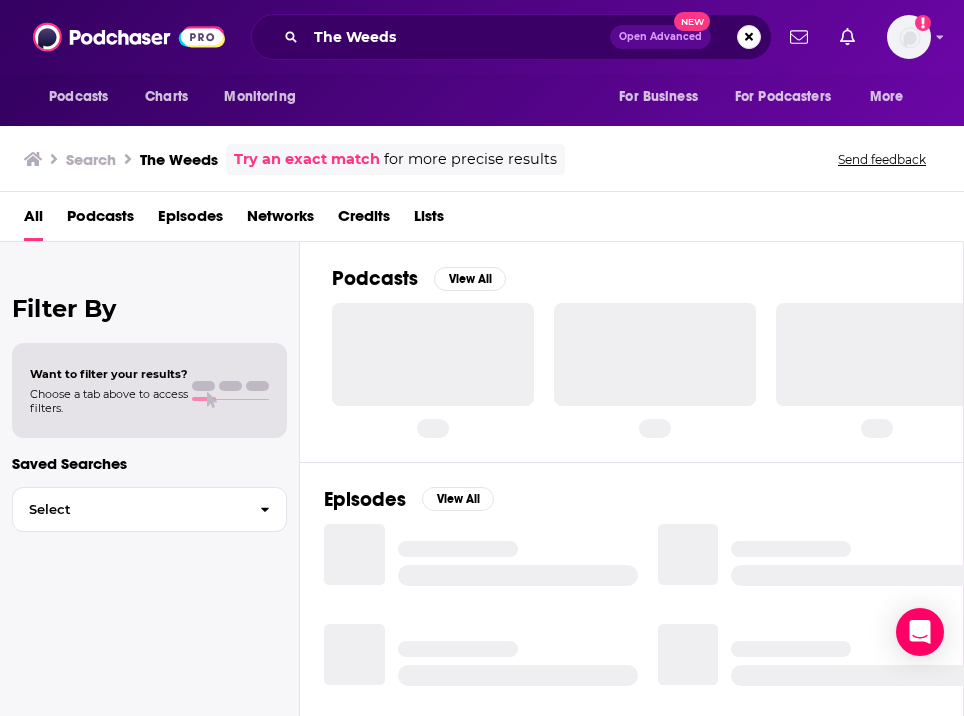 scroll, scrollTop: 0, scrollLeft: 0, axis: both 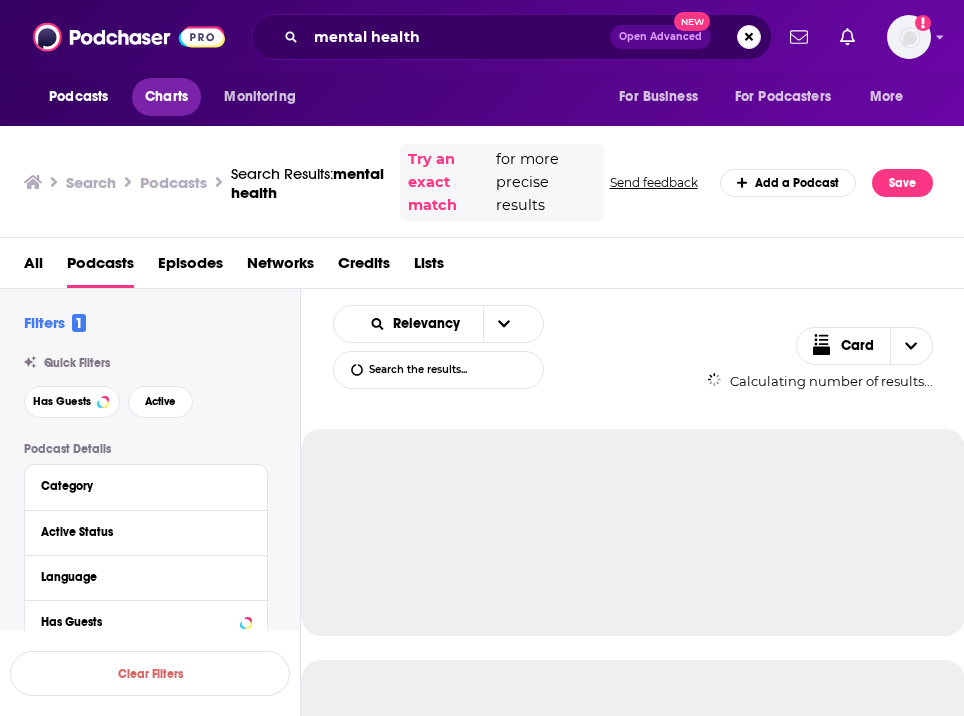 click on "Charts" at bounding box center (166, 97) 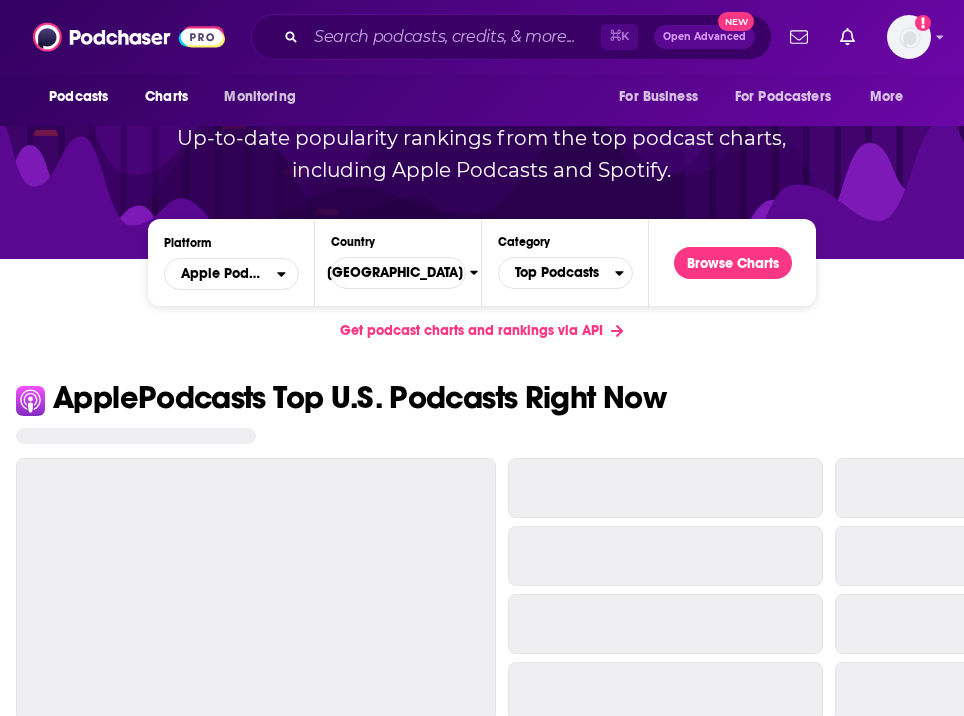 scroll, scrollTop: 239, scrollLeft: 0, axis: vertical 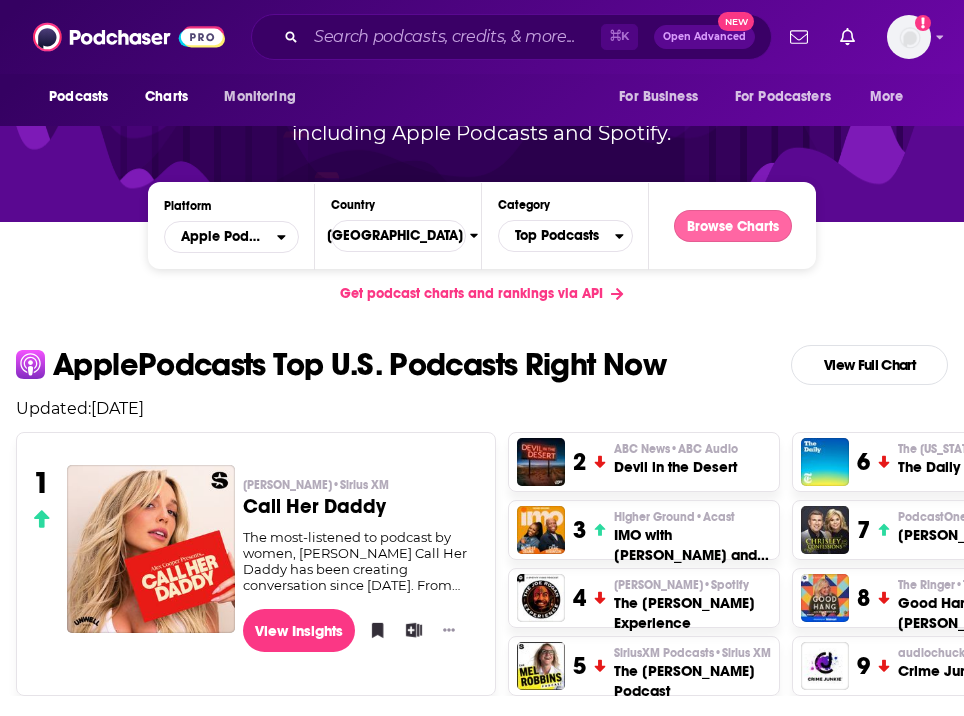 click on "Browse Charts" at bounding box center (733, 226) 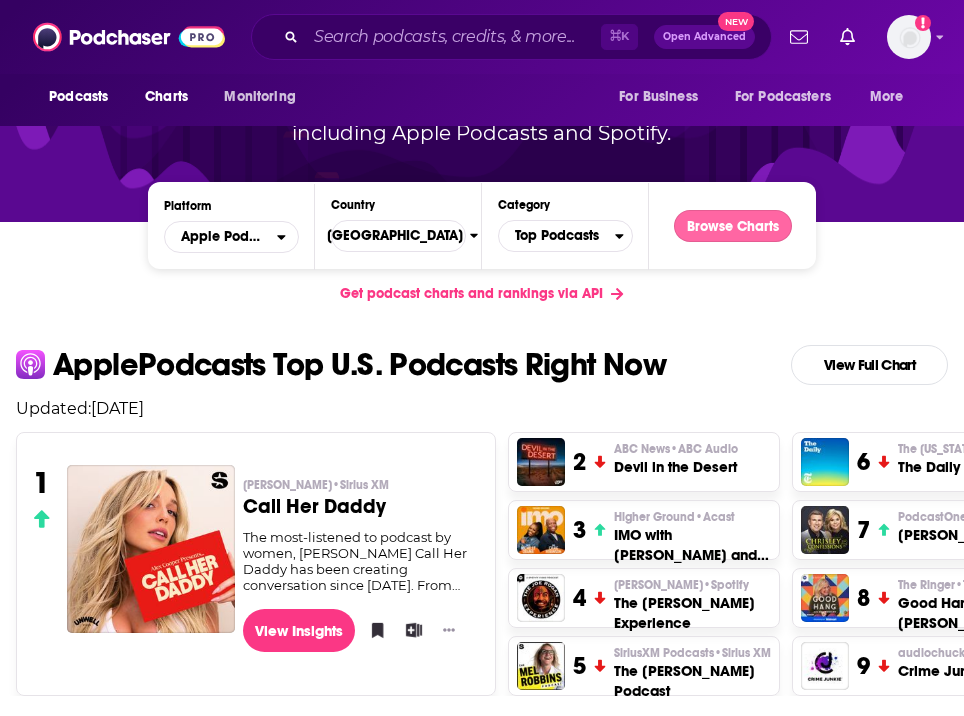 scroll, scrollTop: 0, scrollLeft: 0, axis: both 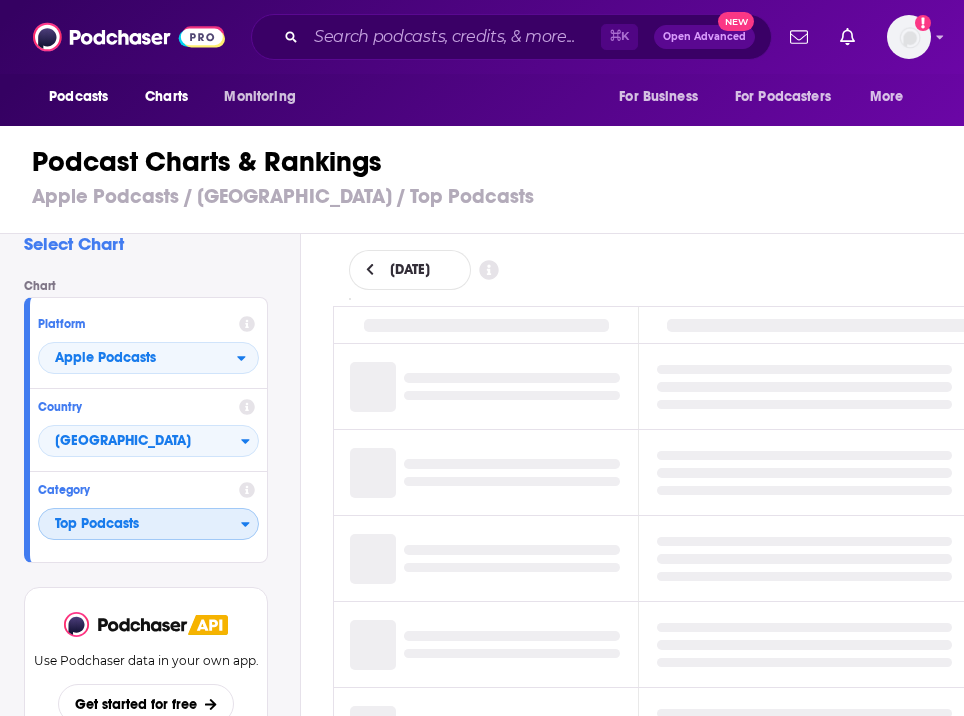 click on "Top Podcasts" at bounding box center [140, 525] 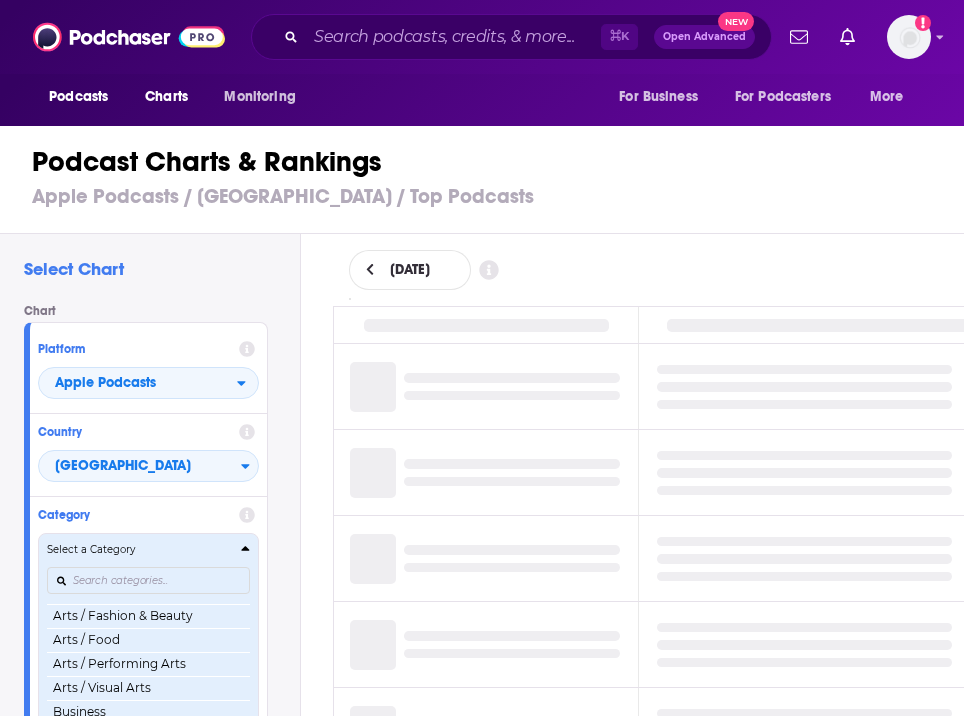 scroll, scrollTop: 100, scrollLeft: 0, axis: vertical 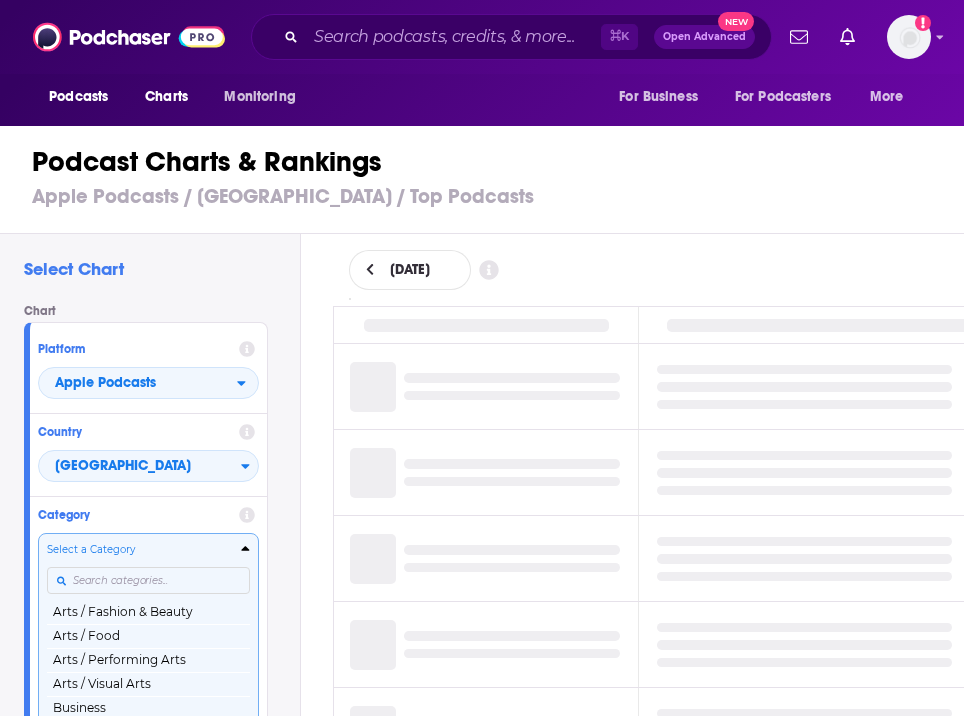 click at bounding box center (148, 581) 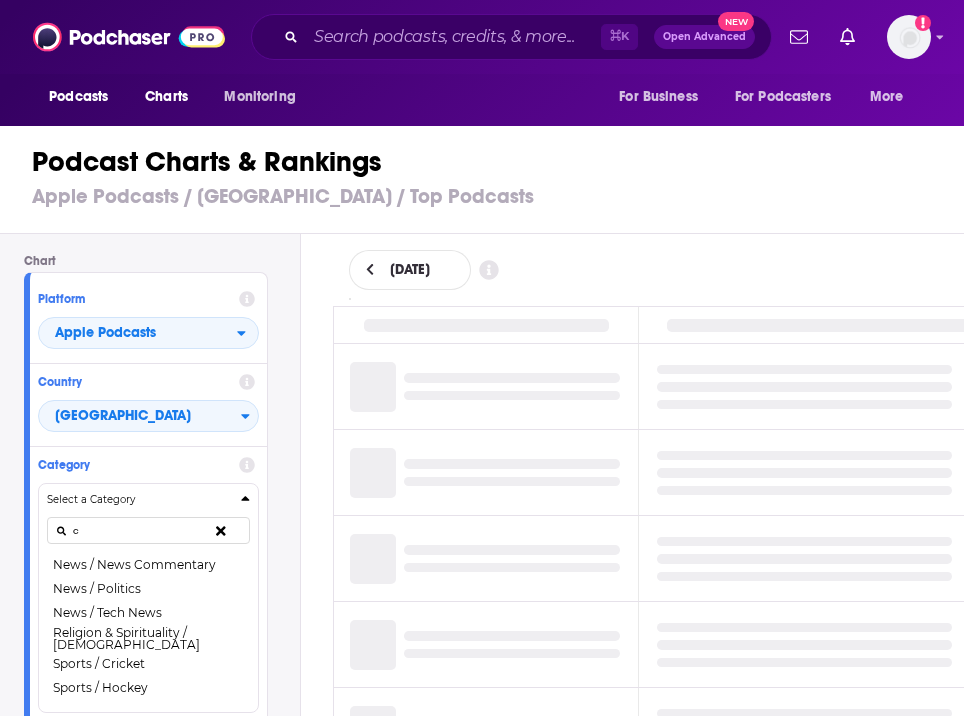 scroll, scrollTop: 0, scrollLeft: 0, axis: both 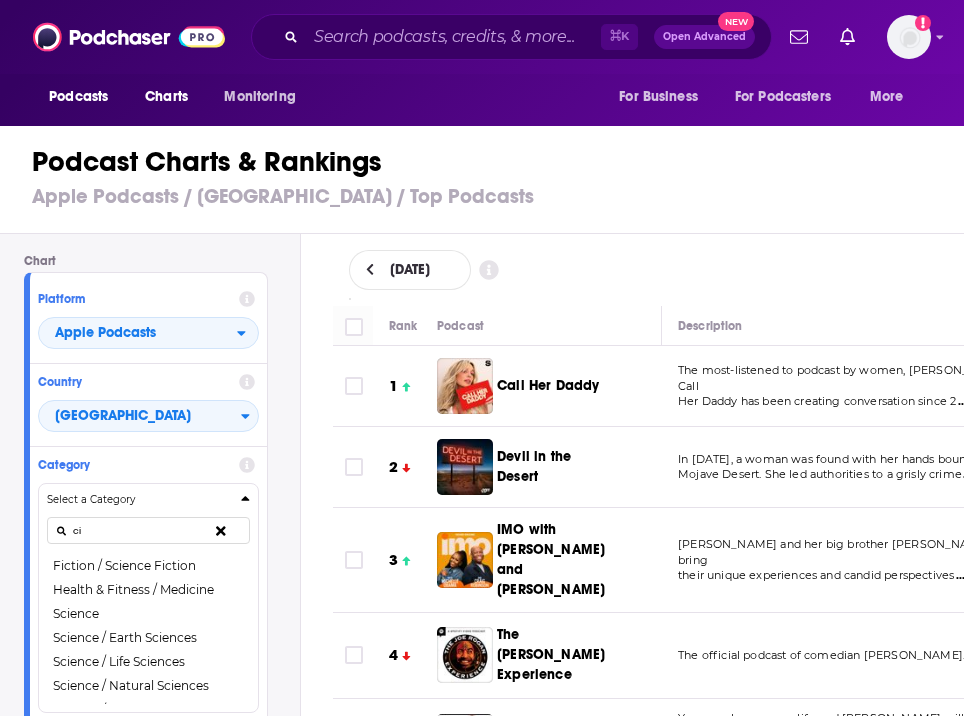 type on "c" 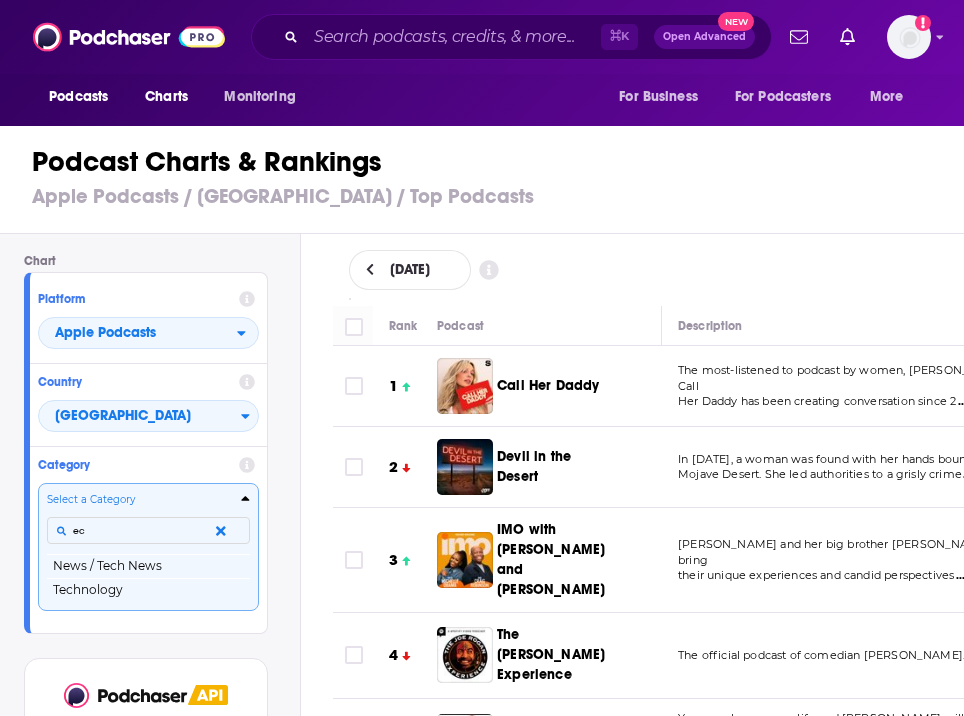 type on "e" 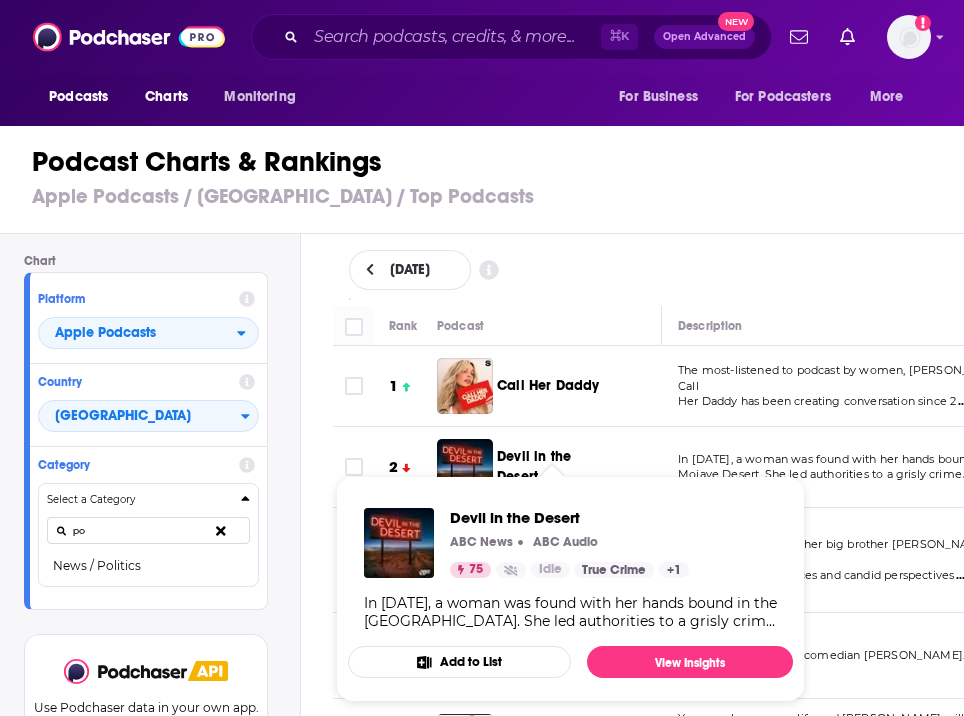 type on "p" 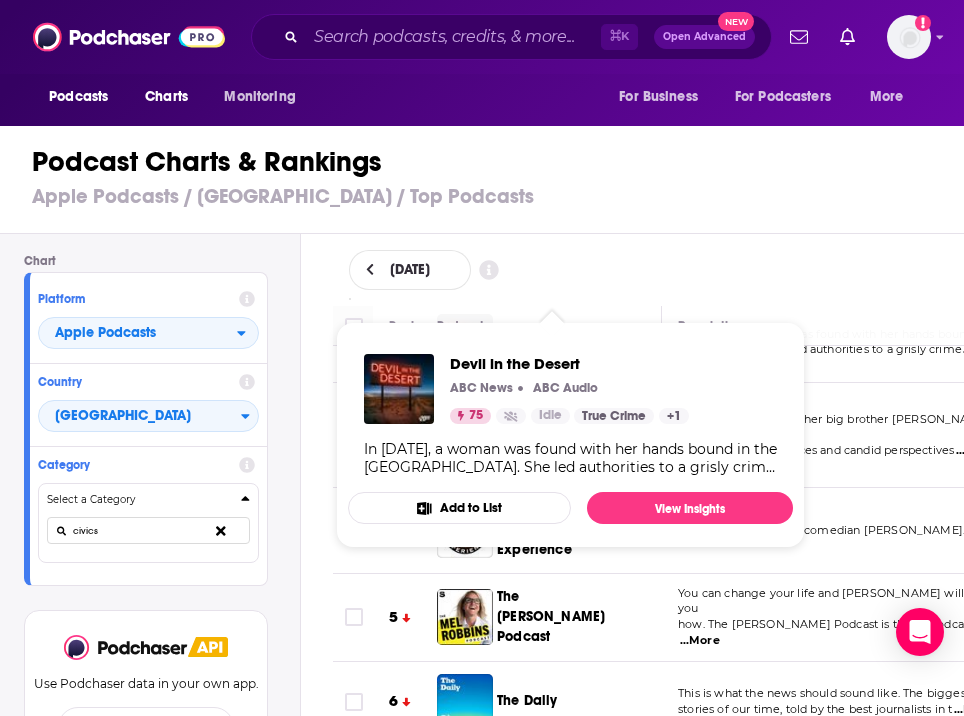 scroll, scrollTop: 214, scrollLeft: 0, axis: vertical 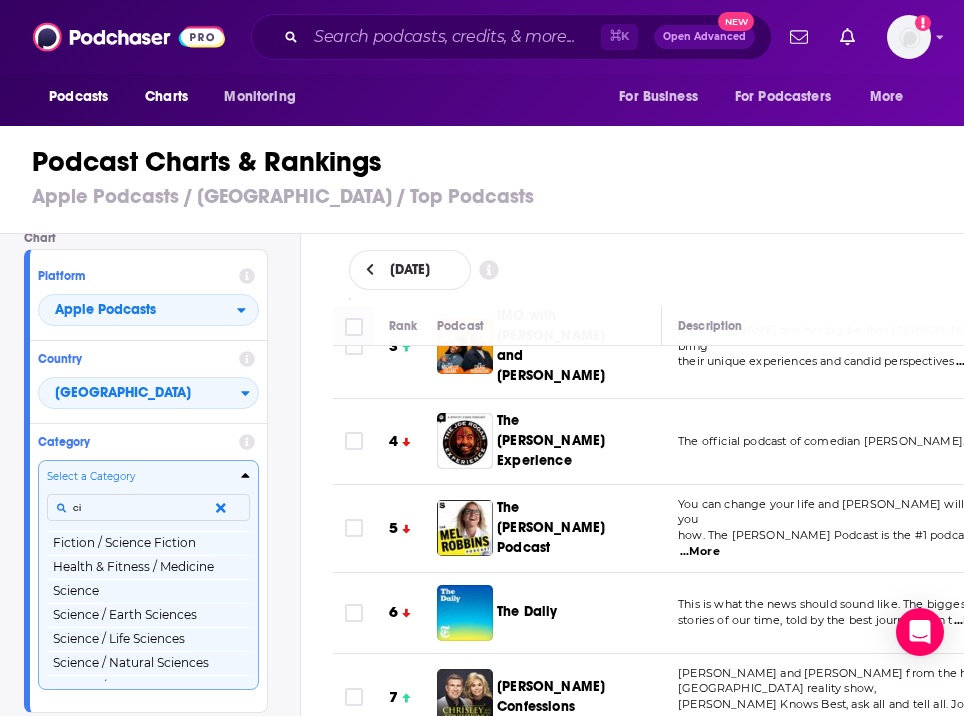 type on "c" 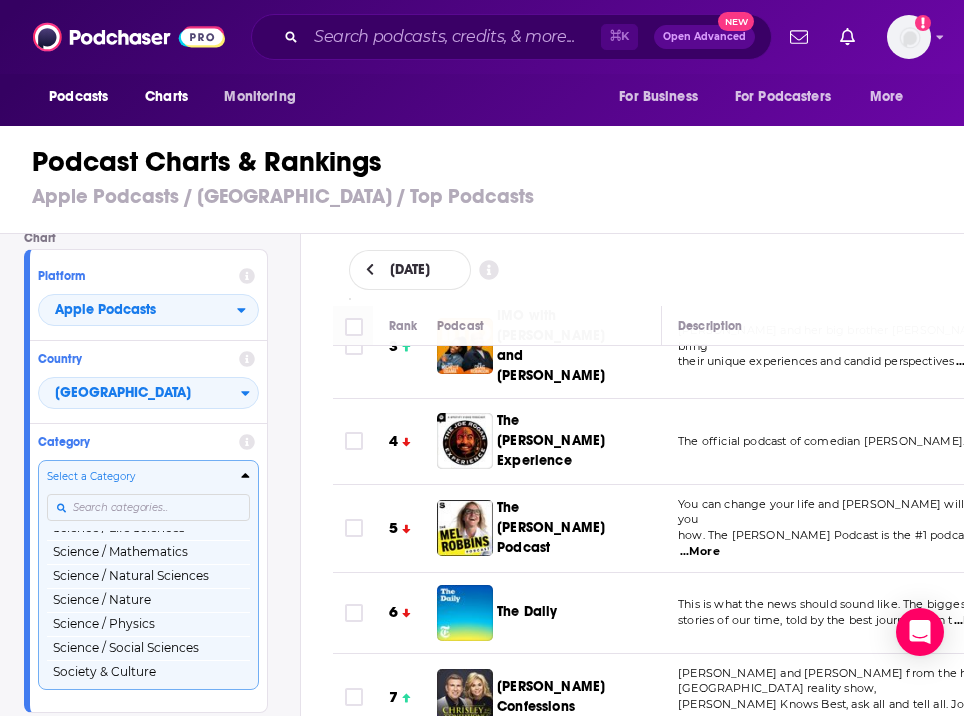 scroll, scrollTop: 2547, scrollLeft: 0, axis: vertical 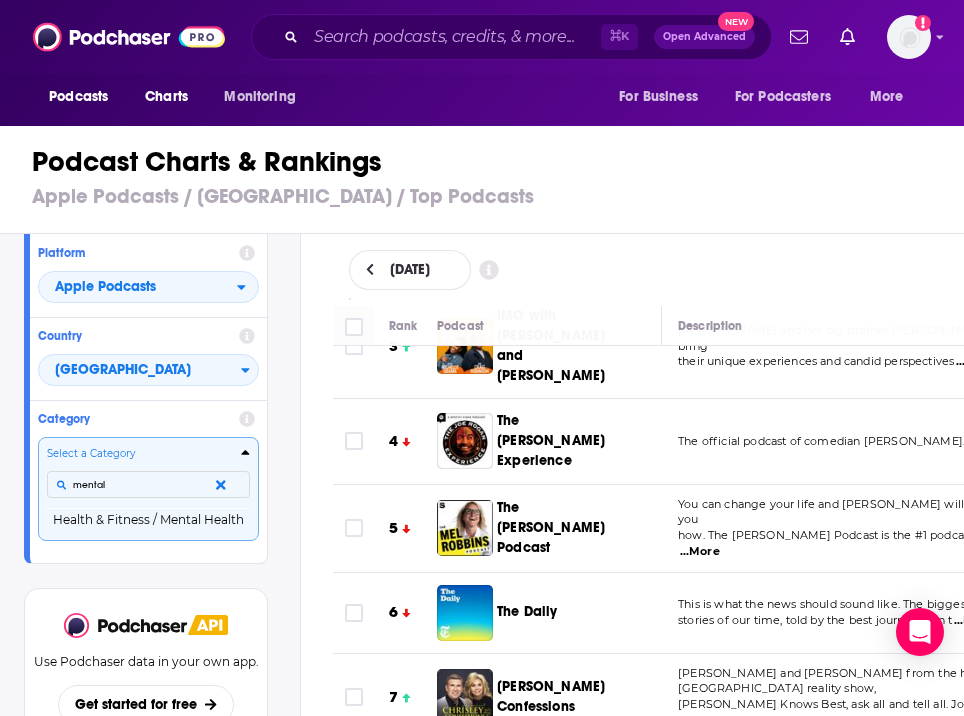 type on "mental" 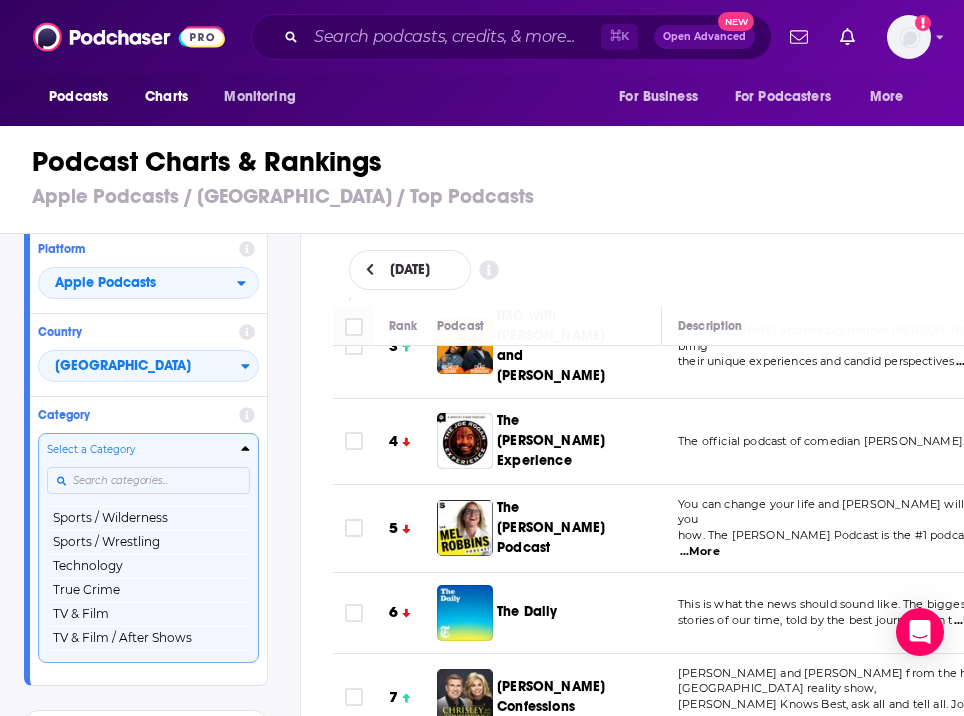 scroll, scrollTop: 2547, scrollLeft: 0, axis: vertical 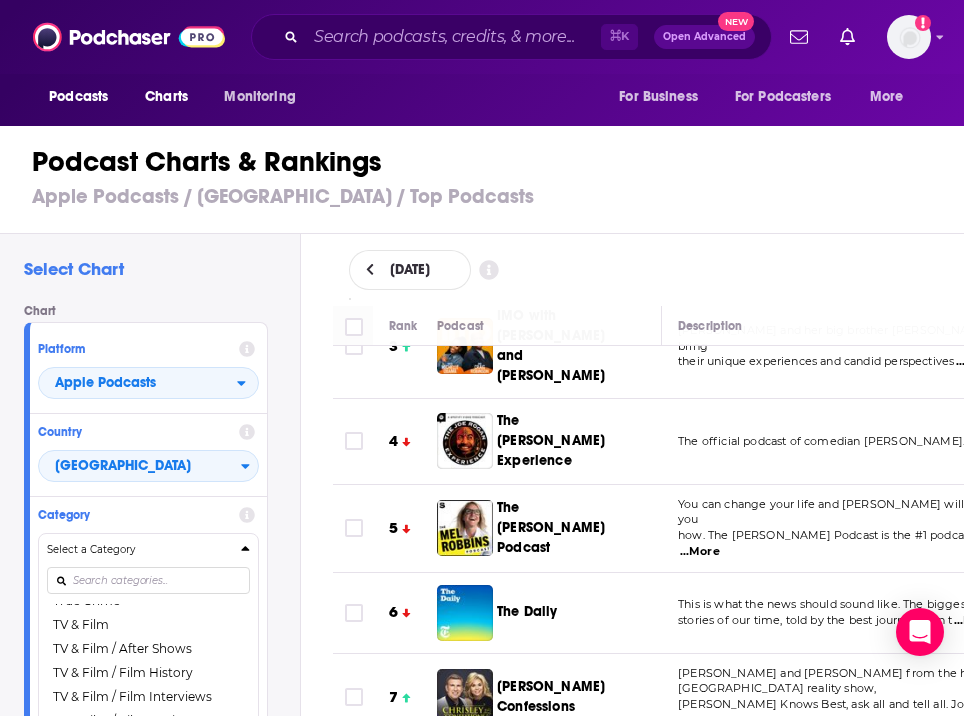 click at bounding box center (148, 580) 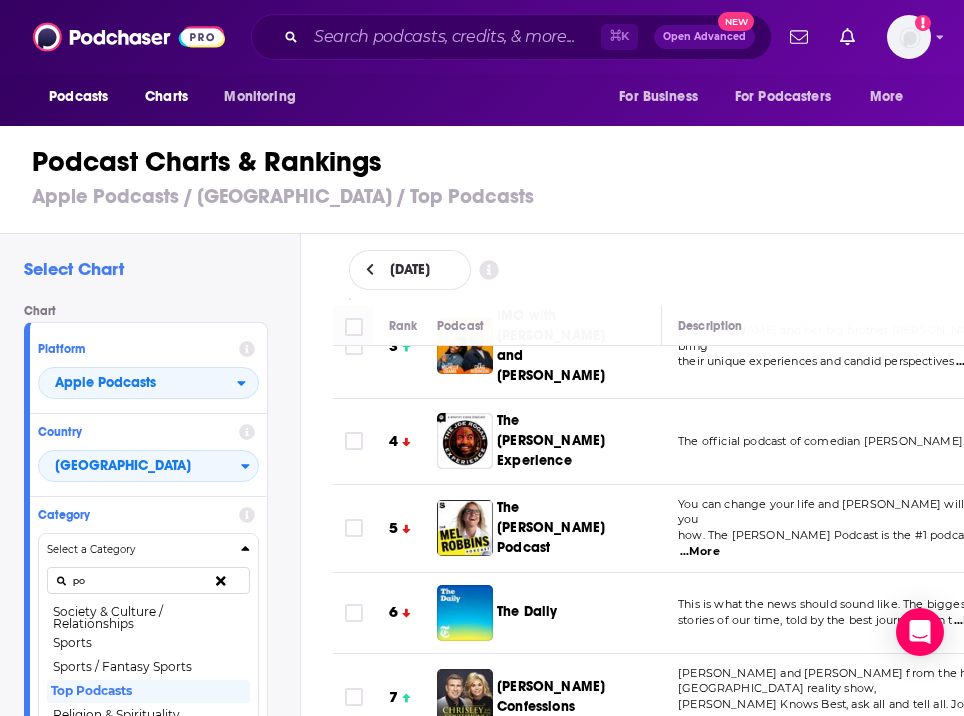 scroll, scrollTop: 0, scrollLeft: 0, axis: both 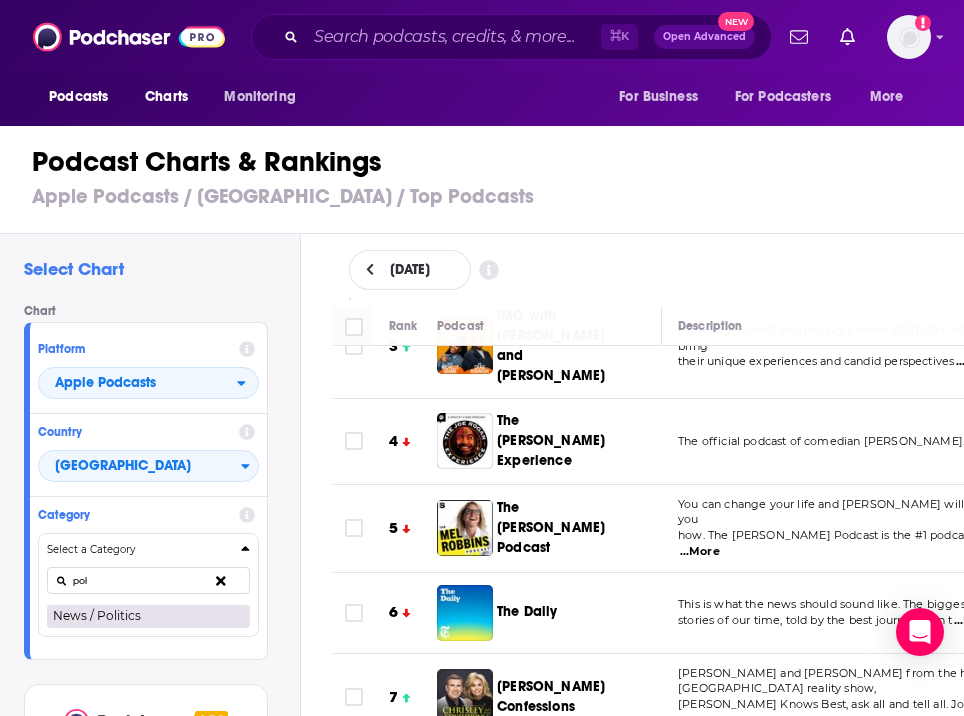 type on "pol" 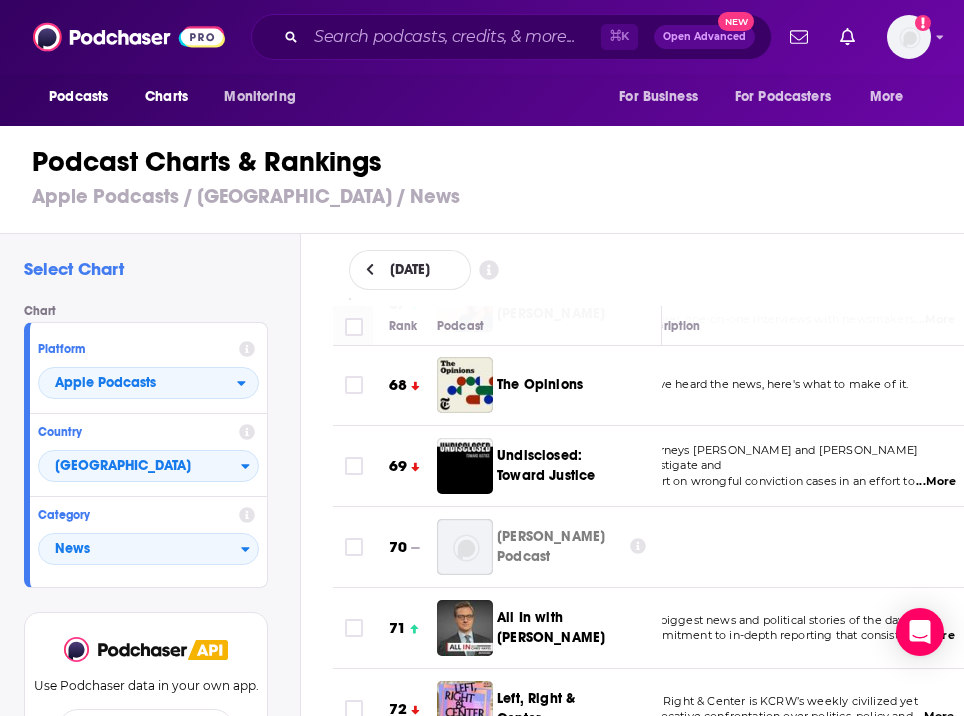 scroll, scrollTop: 5649, scrollLeft: 42, axis: both 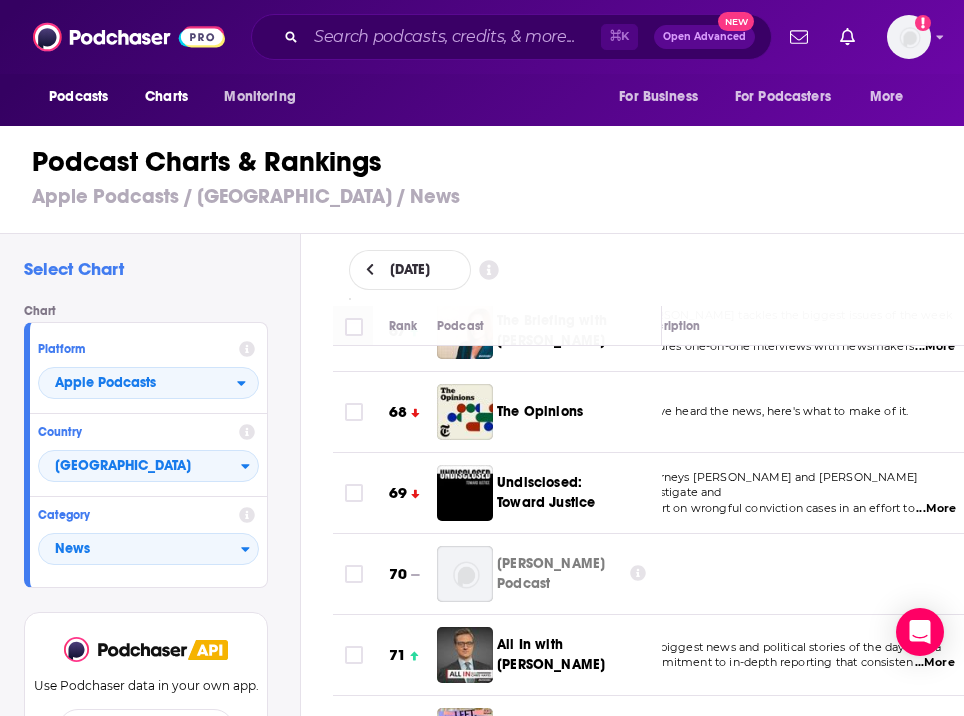 click on "...More" at bounding box center [934, 744] 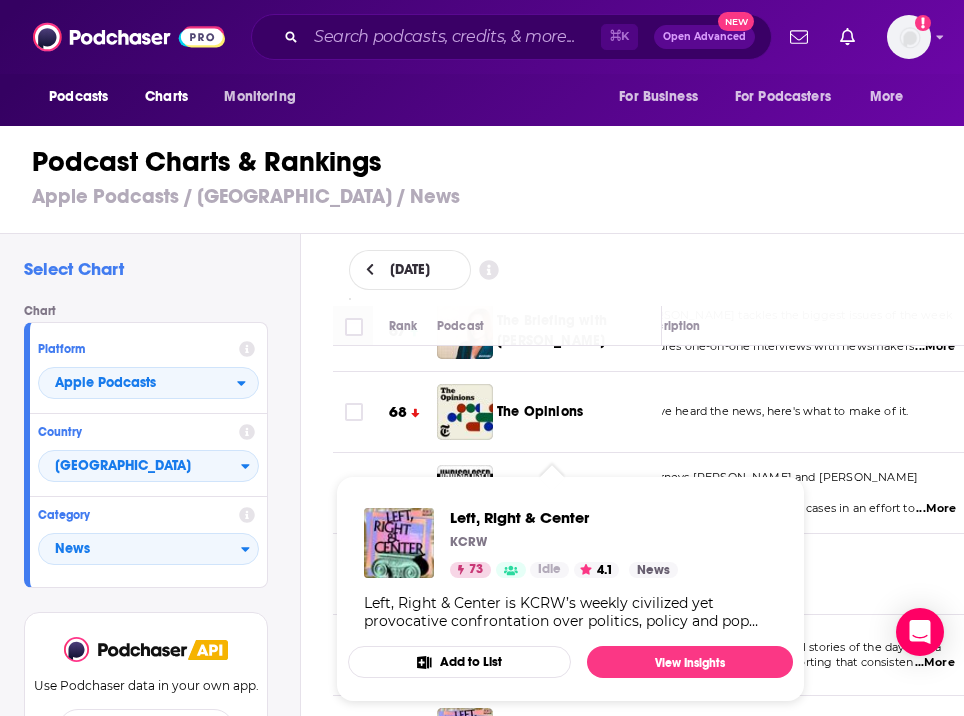 click on "KCRW" at bounding box center (564, 542) 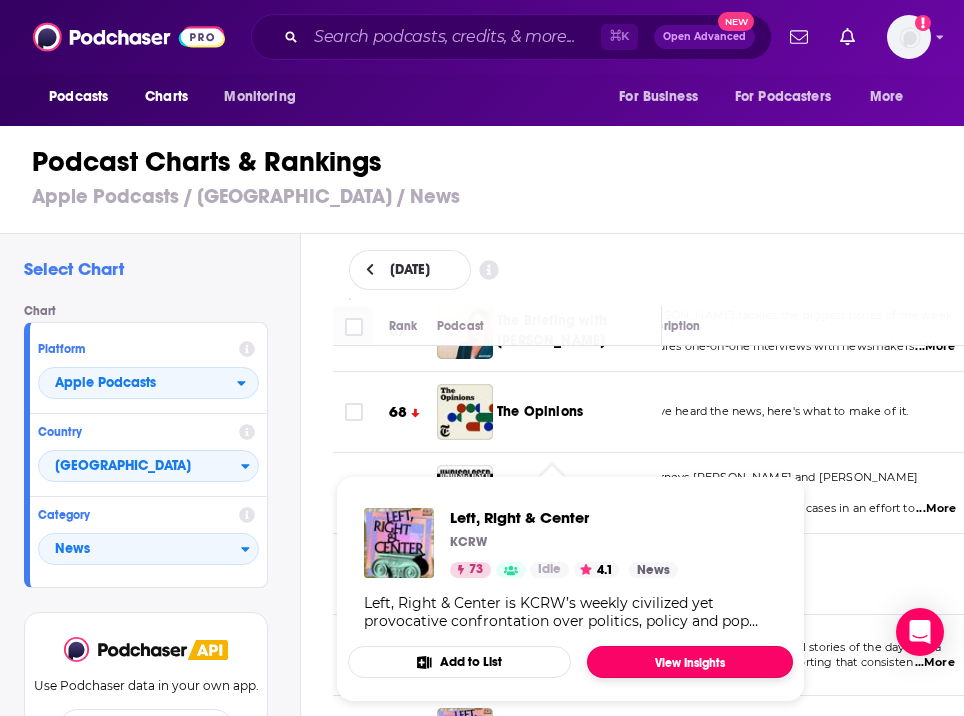 click on "View Insights" at bounding box center (690, 662) 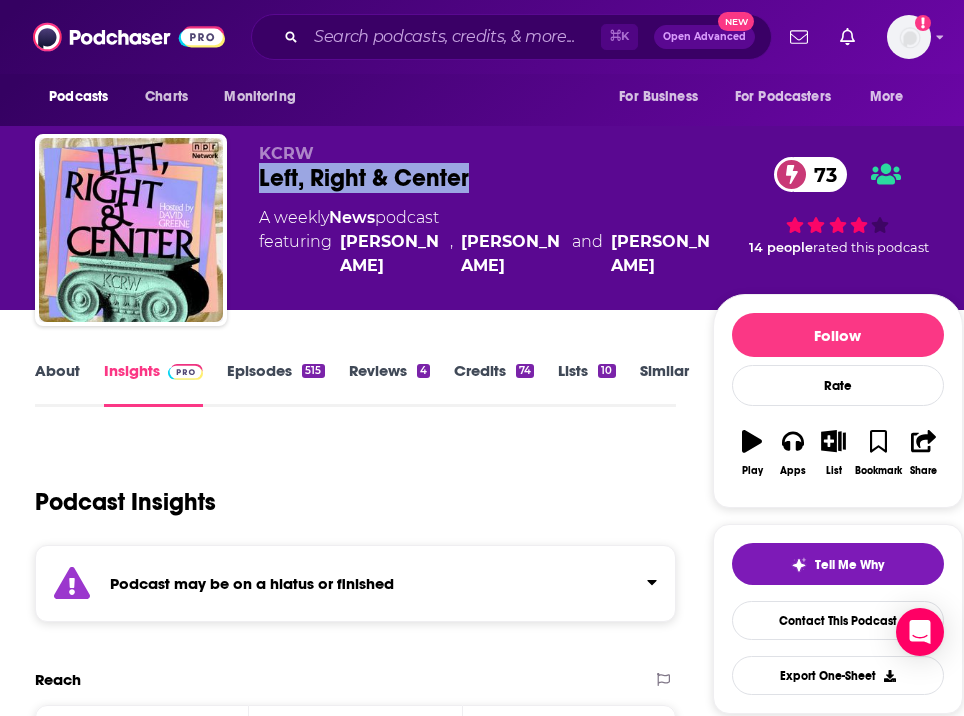 drag, startPoint x: 449, startPoint y: 174, endPoint x: 233, endPoint y: 174, distance: 216 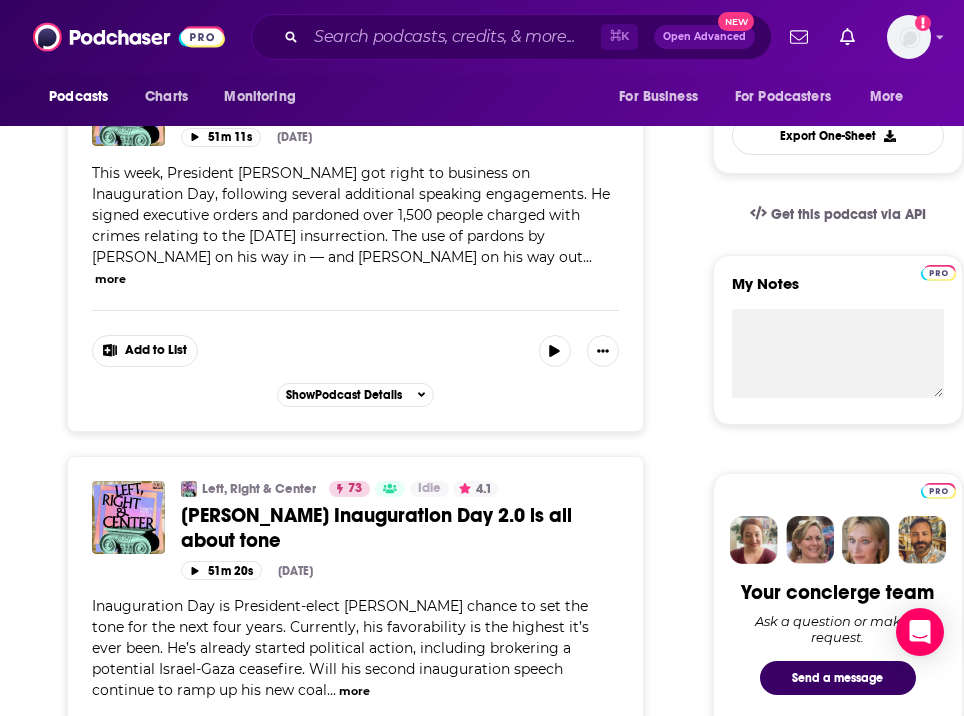scroll, scrollTop: 199, scrollLeft: 0, axis: vertical 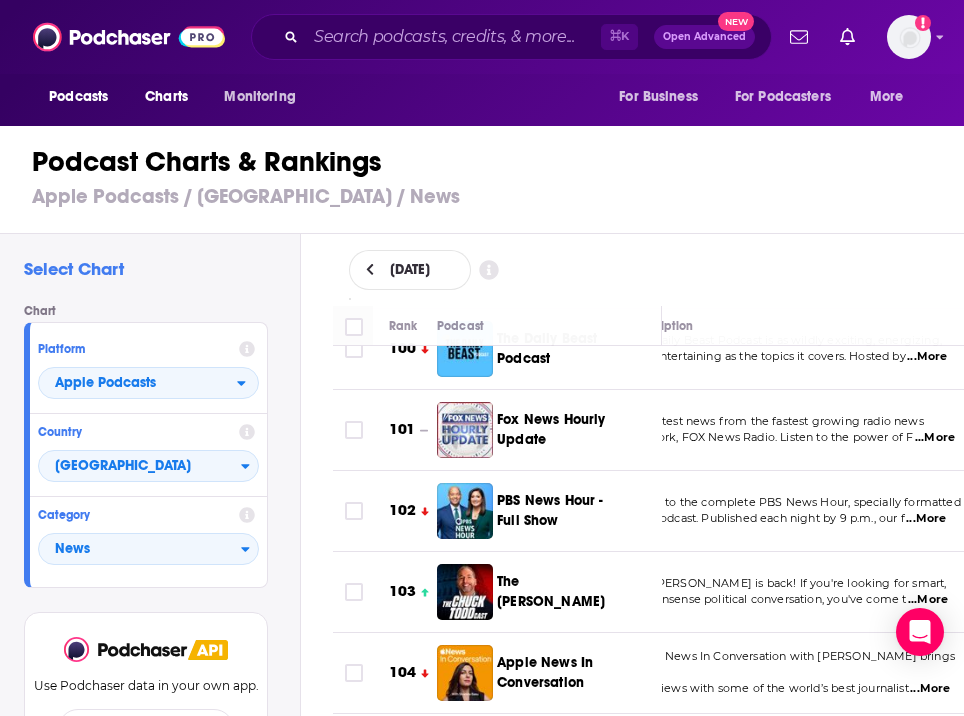 click on "...More" at bounding box center [930, 689] 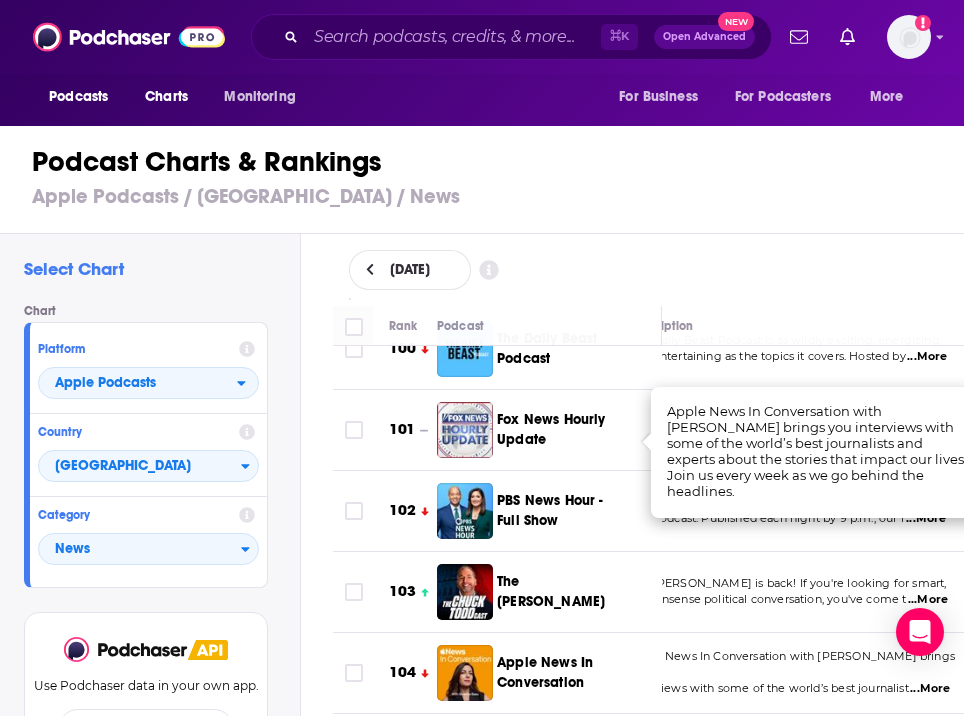 click on "Apple News In Conversation" at bounding box center (545, 672) 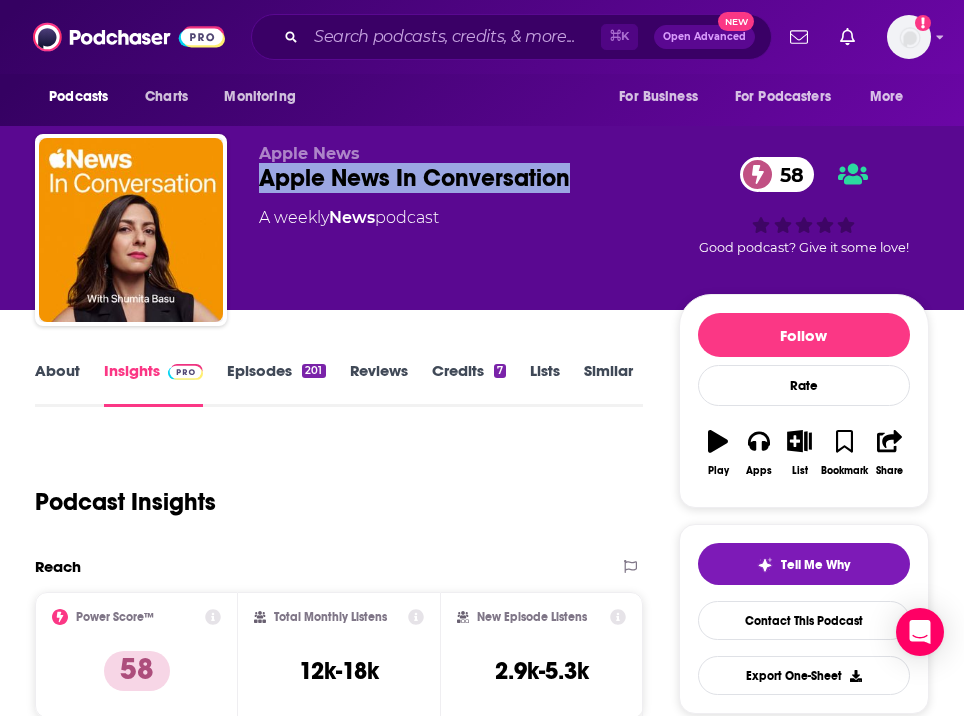 drag, startPoint x: 612, startPoint y: 169, endPoint x: 246, endPoint y: 184, distance: 366.30725 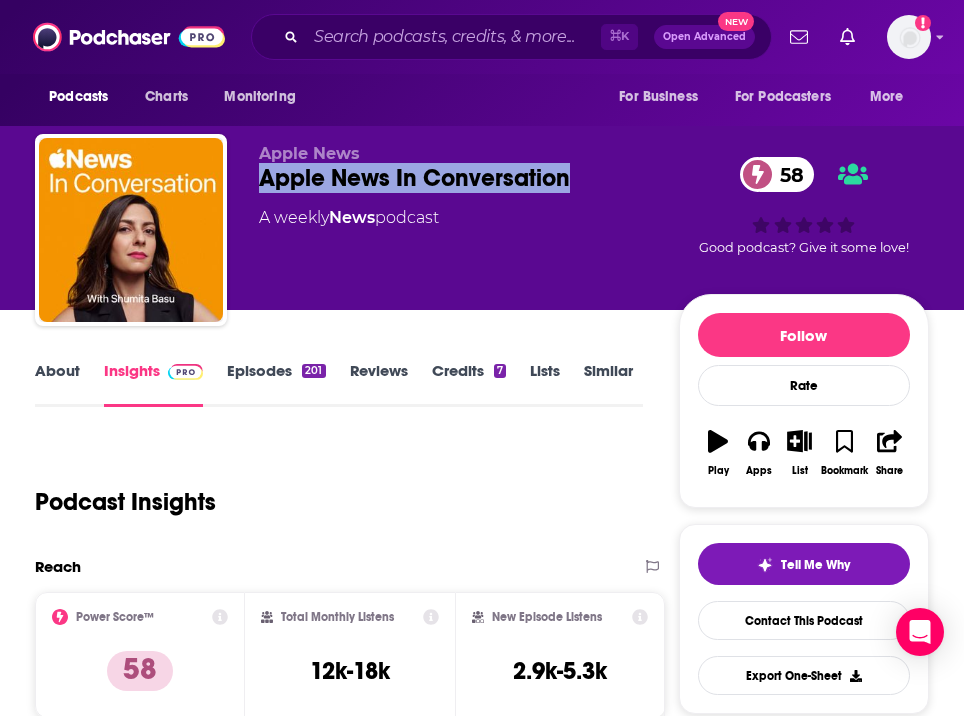 copy on "Apple News In Conversation" 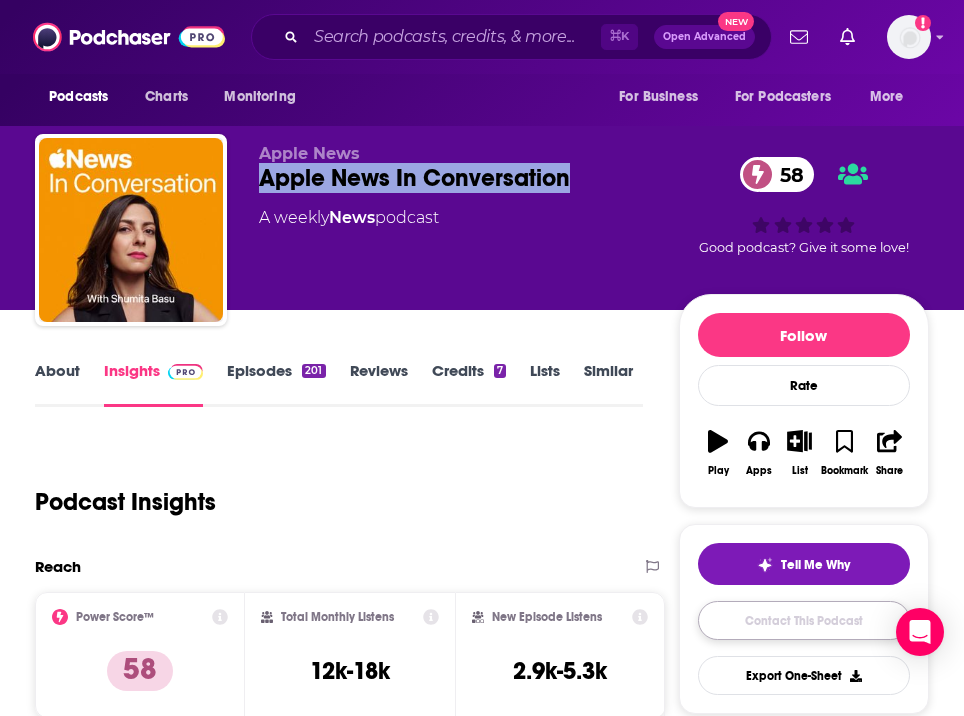 click on "Contact This Podcast" at bounding box center (804, 620) 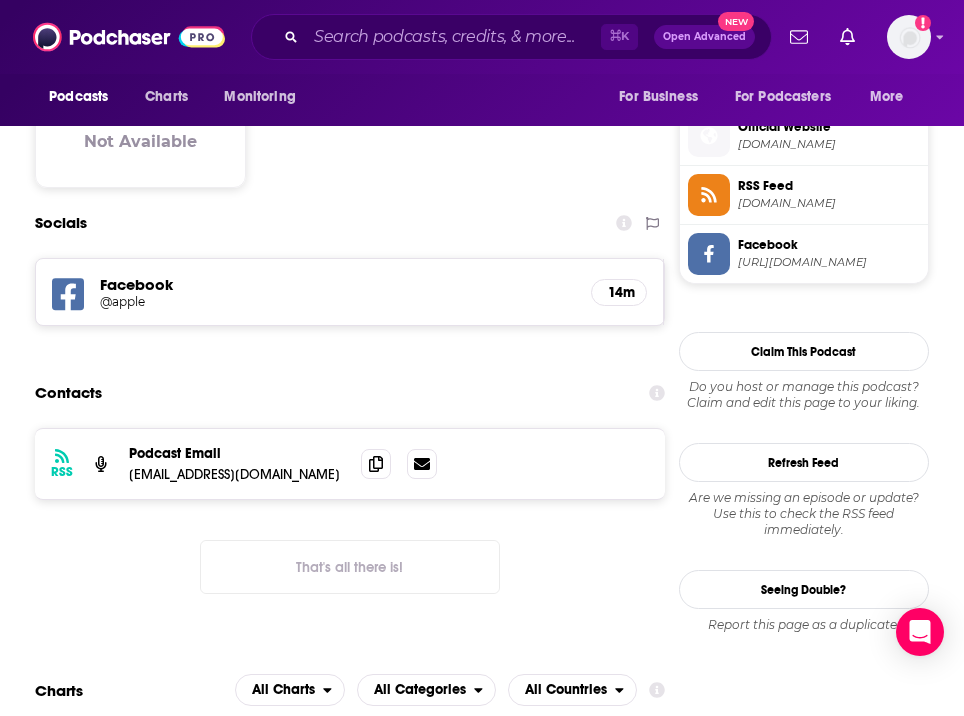 scroll, scrollTop: 1551, scrollLeft: 0, axis: vertical 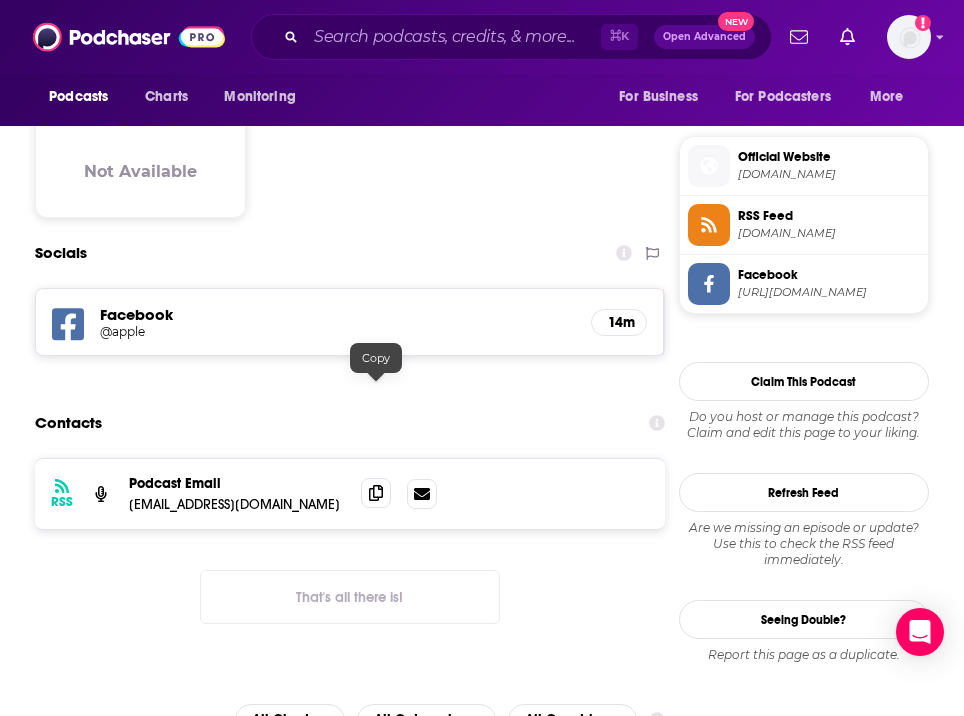 click at bounding box center (376, 493) 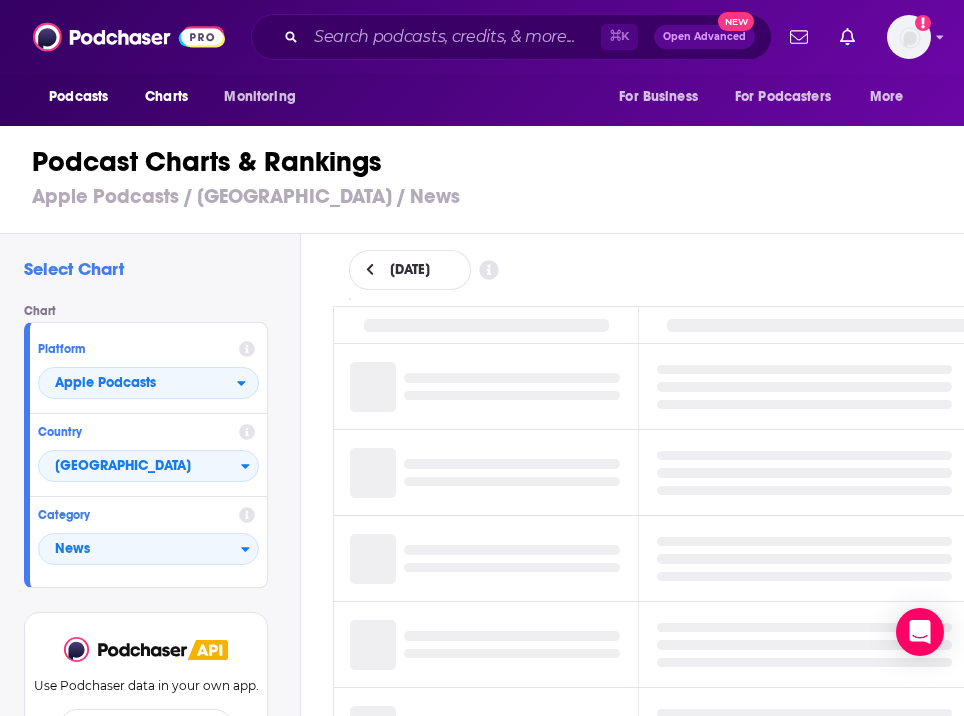 scroll, scrollTop: 0, scrollLeft: 0, axis: both 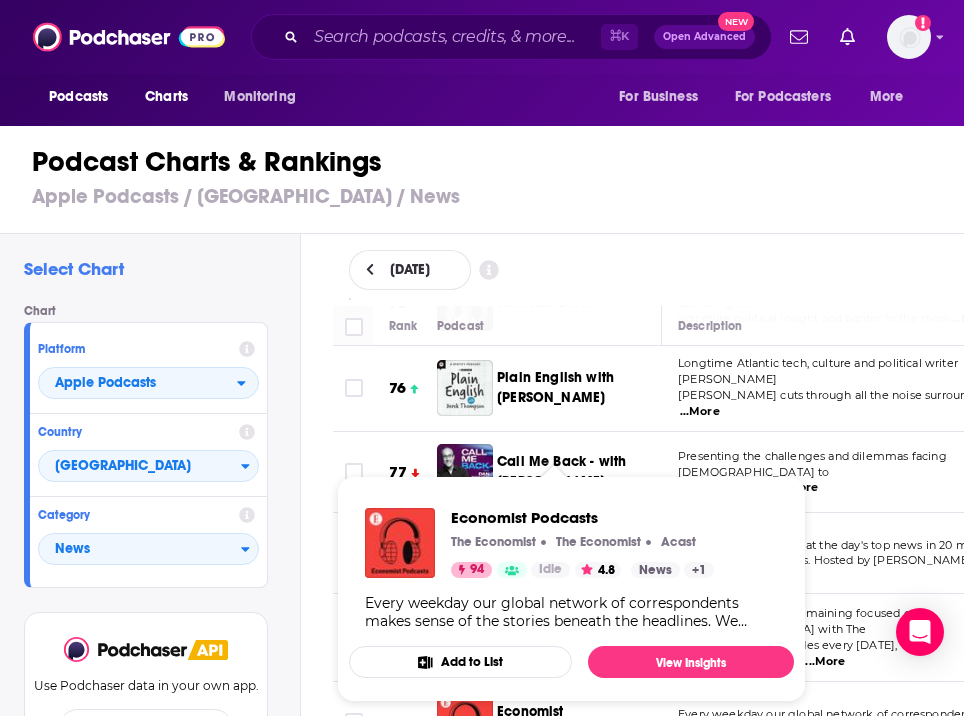 click on "Economist Podcasts The Economist The Economist Acast 94 Idle 4.8 Categories News + 1 News + 1 Every weekday our global network of correspondents makes sense of the stories beneath the headlines. We bring you surprising trends and tales from around the world, current affairs, business and finance — as well as science and technology.  Hosted on Acast. See [DOMAIN_NAME][URL] for more information." at bounding box center [571, 569] 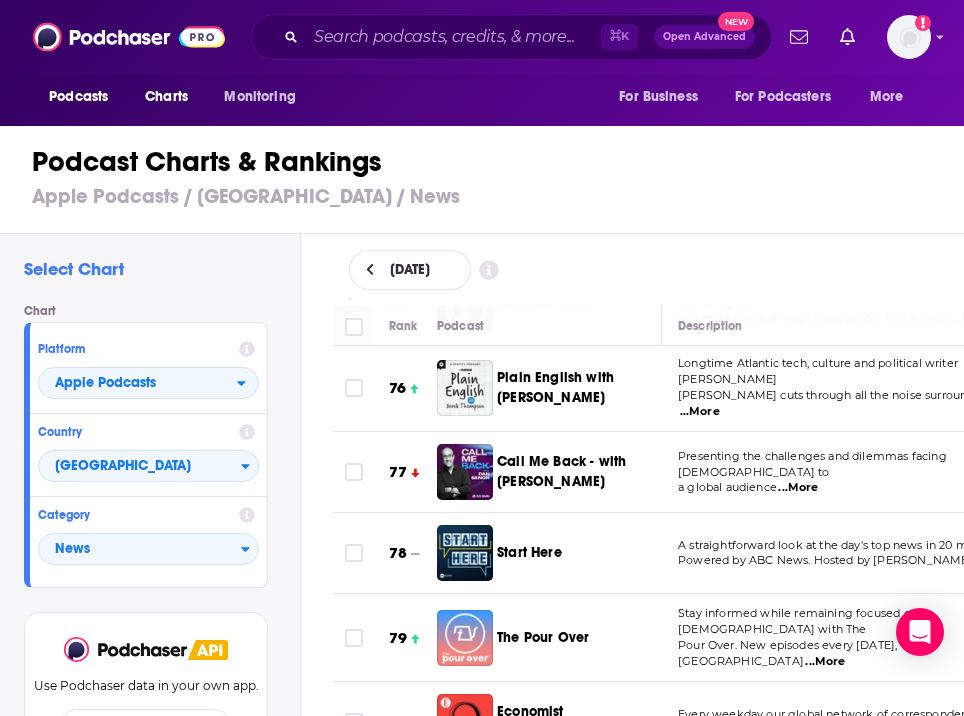 click on "Podcast Charts & Rankings Apple Podcasts / [GEOGRAPHIC_DATA] / News" at bounding box center (490, 177) 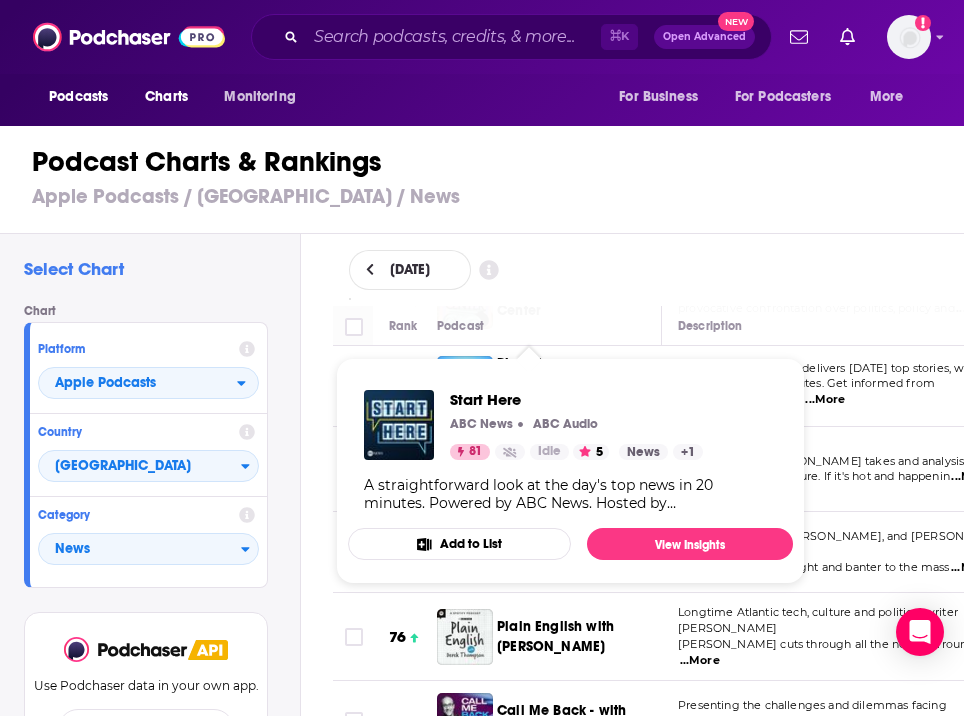scroll, scrollTop: 6049, scrollLeft: 0, axis: vertical 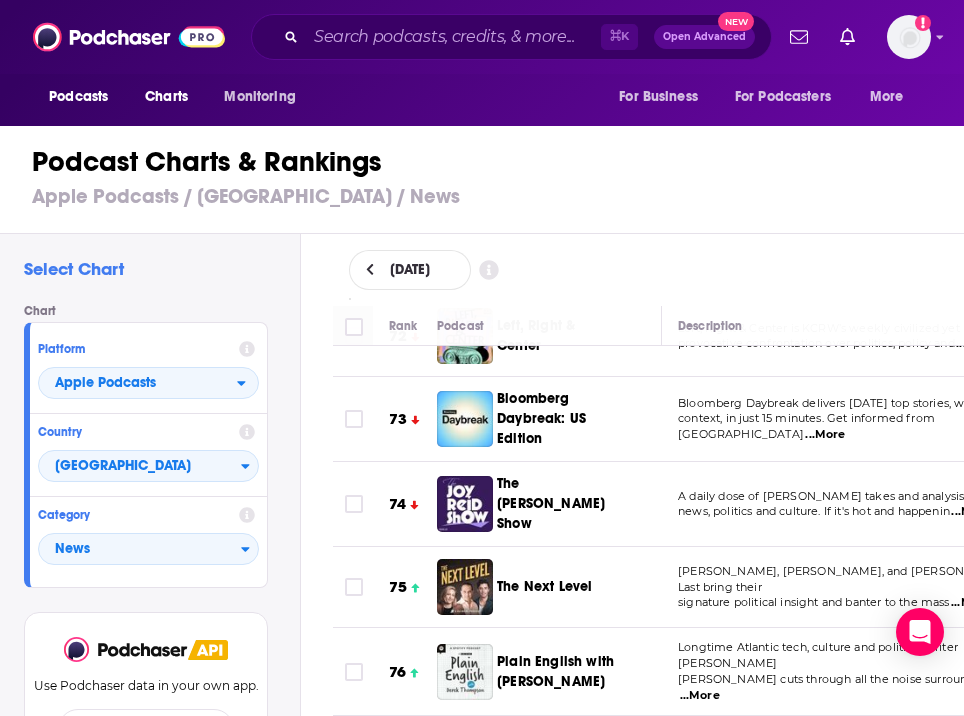 click on "Select Chart Chart Platform Apple Podcasts Country [GEOGRAPHIC_DATA] Category News View chart Use Podchaser data in your own app. Get started for free" at bounding box center (150, 531) 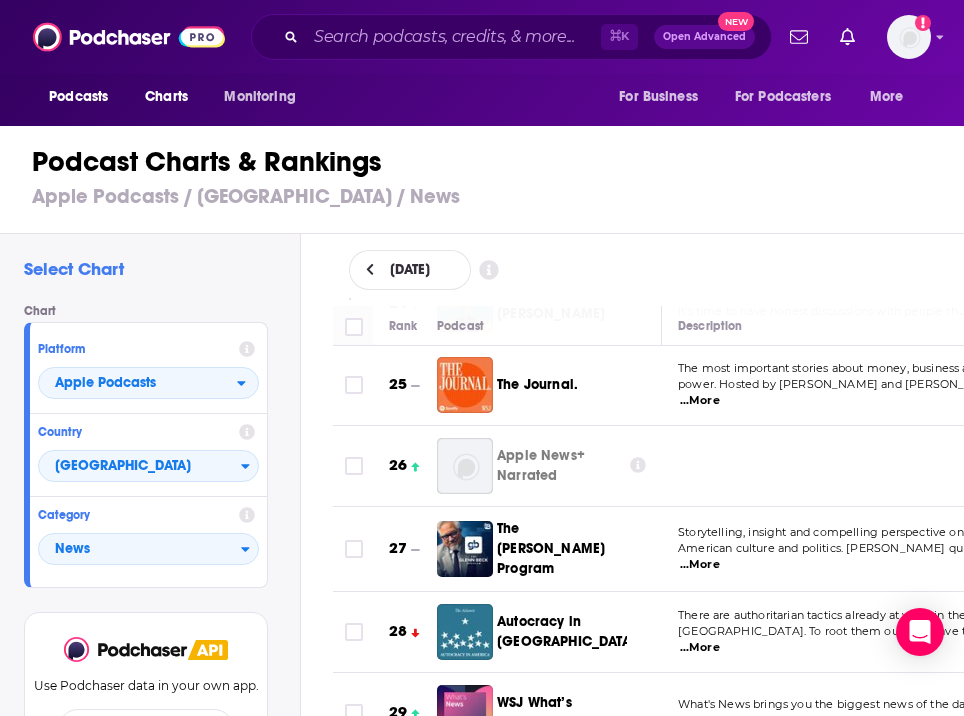 scroll, scrollTop: 2005, scrollLeft: 0, axis: vertical 